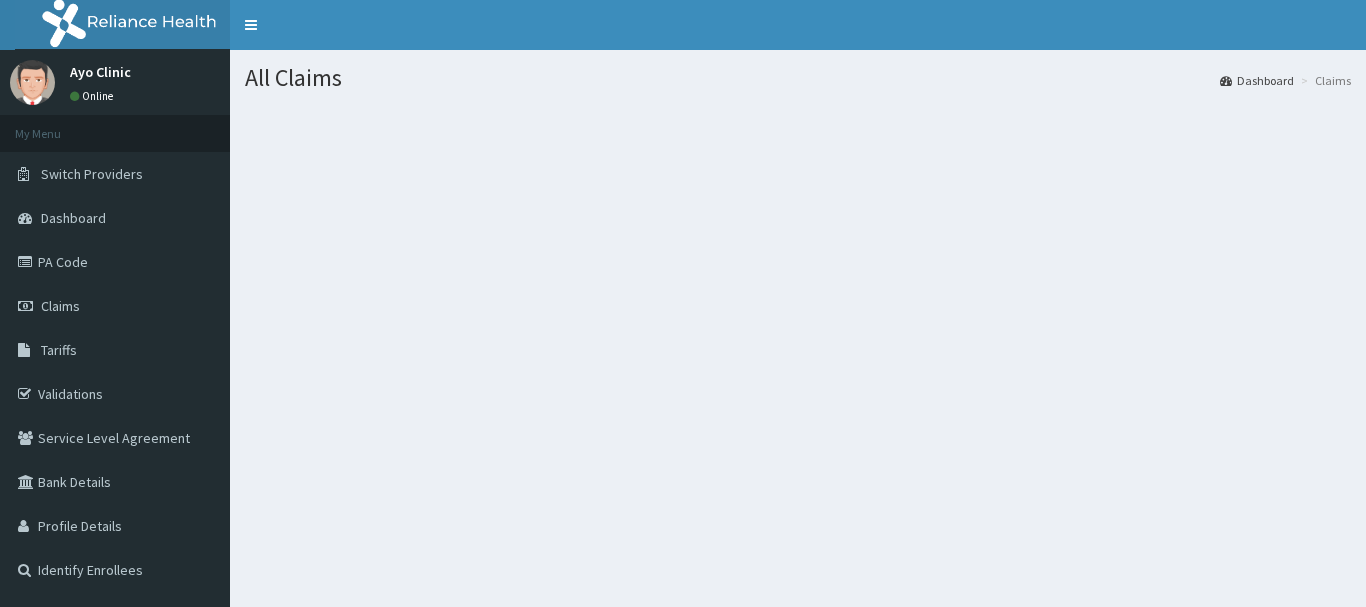 scroll, scrollTop: 0, scrollLeft: 0, axis: both 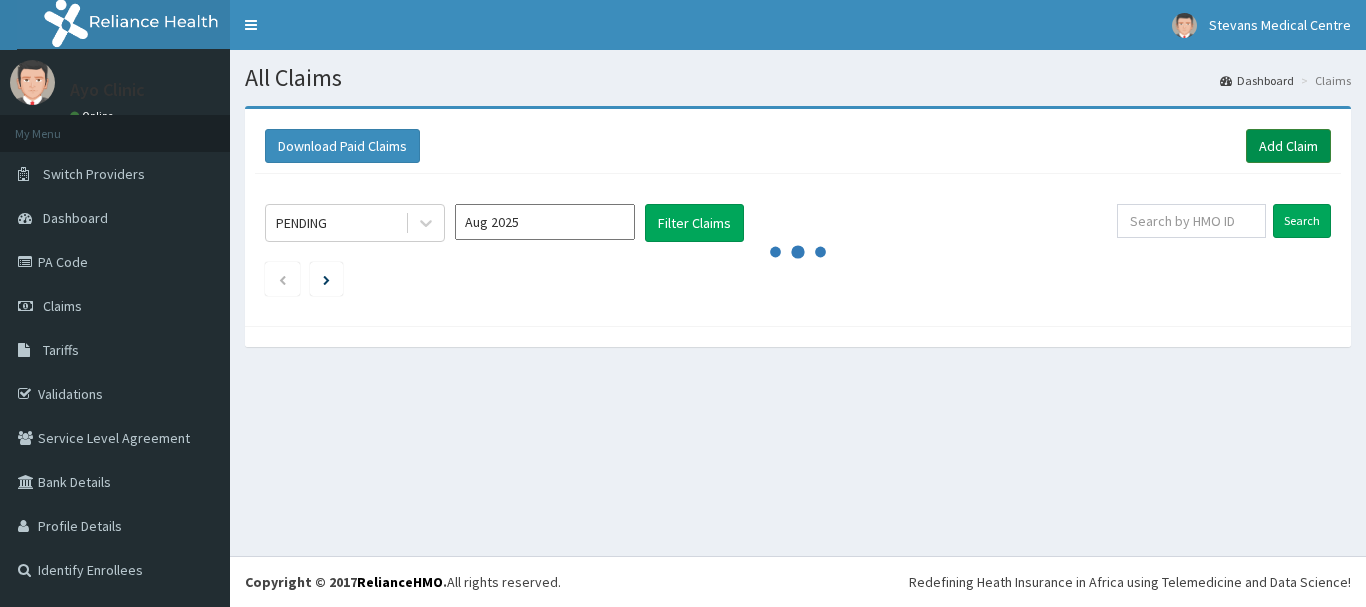 click on "Add Claim" at bounding box center [1288, 146] 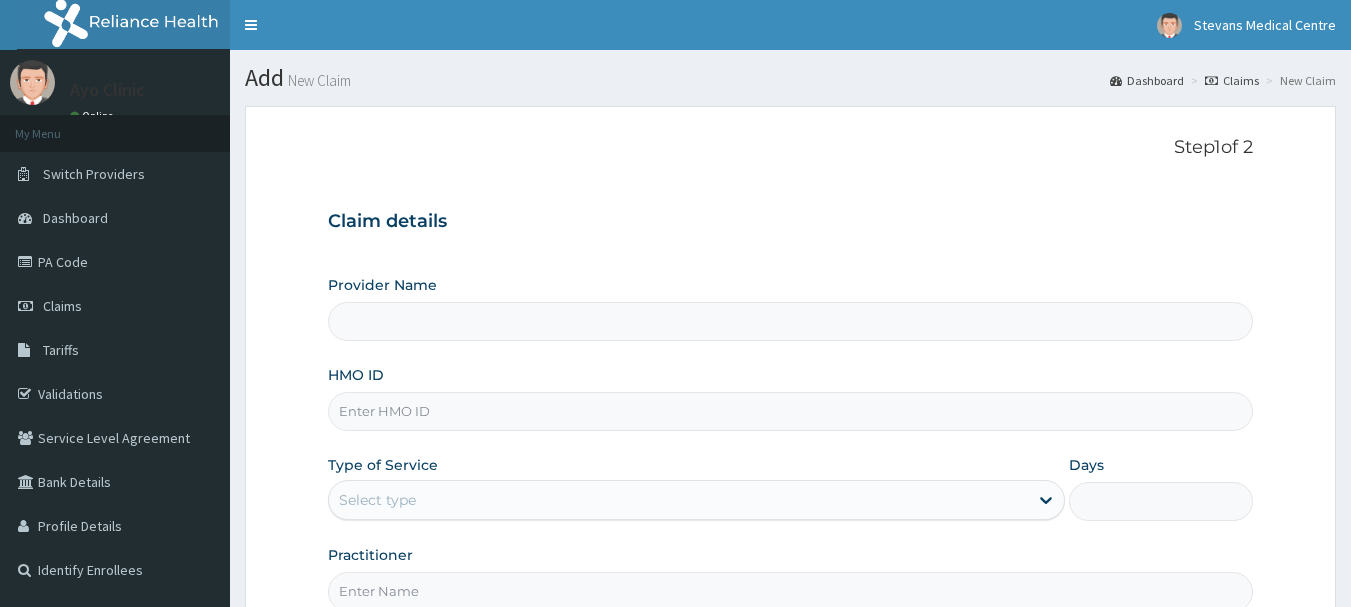 scroll, scrollTop: 0, scrollLeft: 0, axis: both 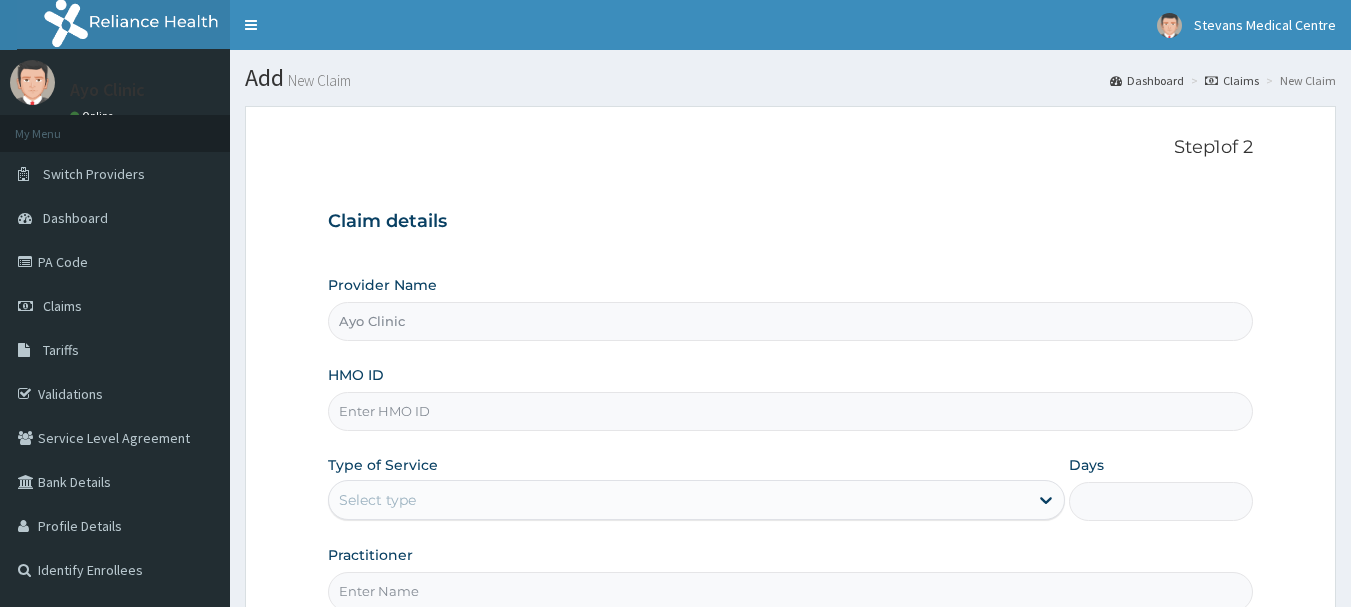 type on "Ayo Clinic" 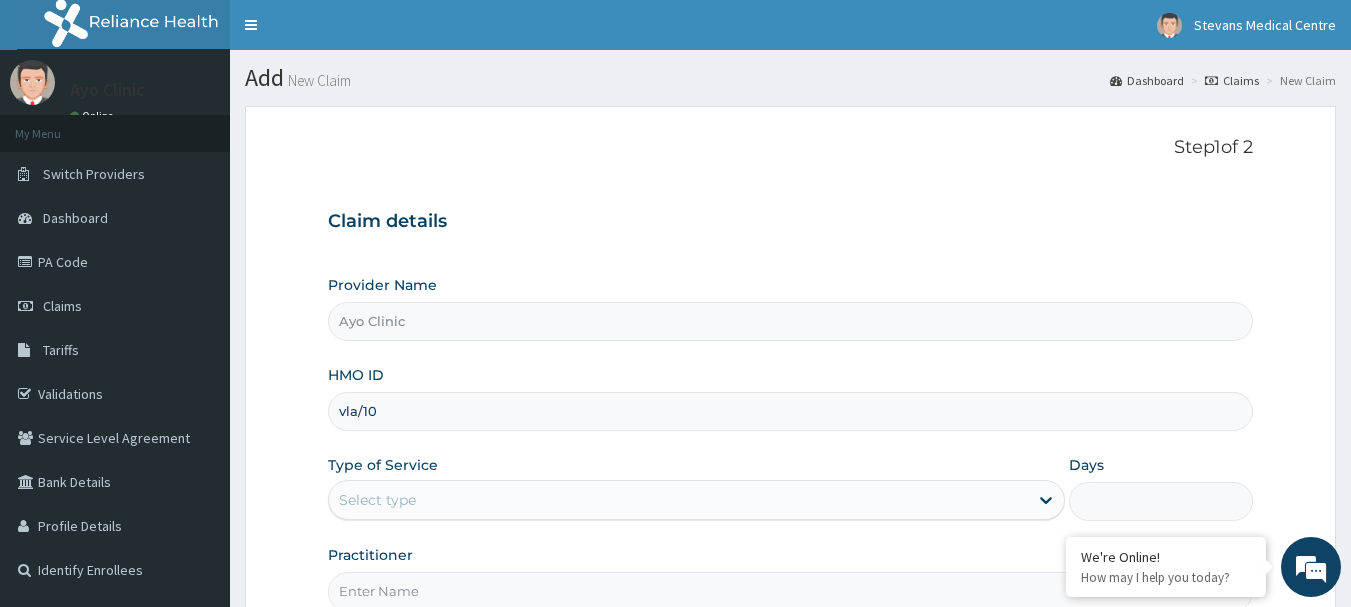 scroll, scrollTop: 0, scrollLeft: 0, axis: both 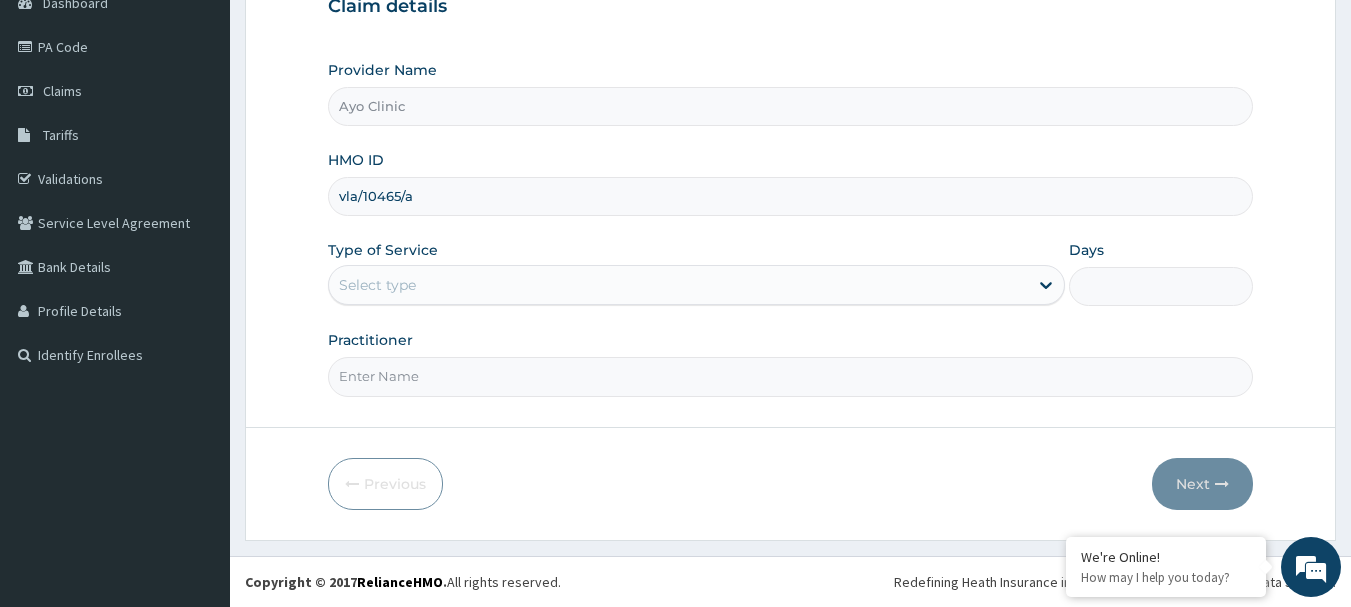 type on "vla/10465/a" 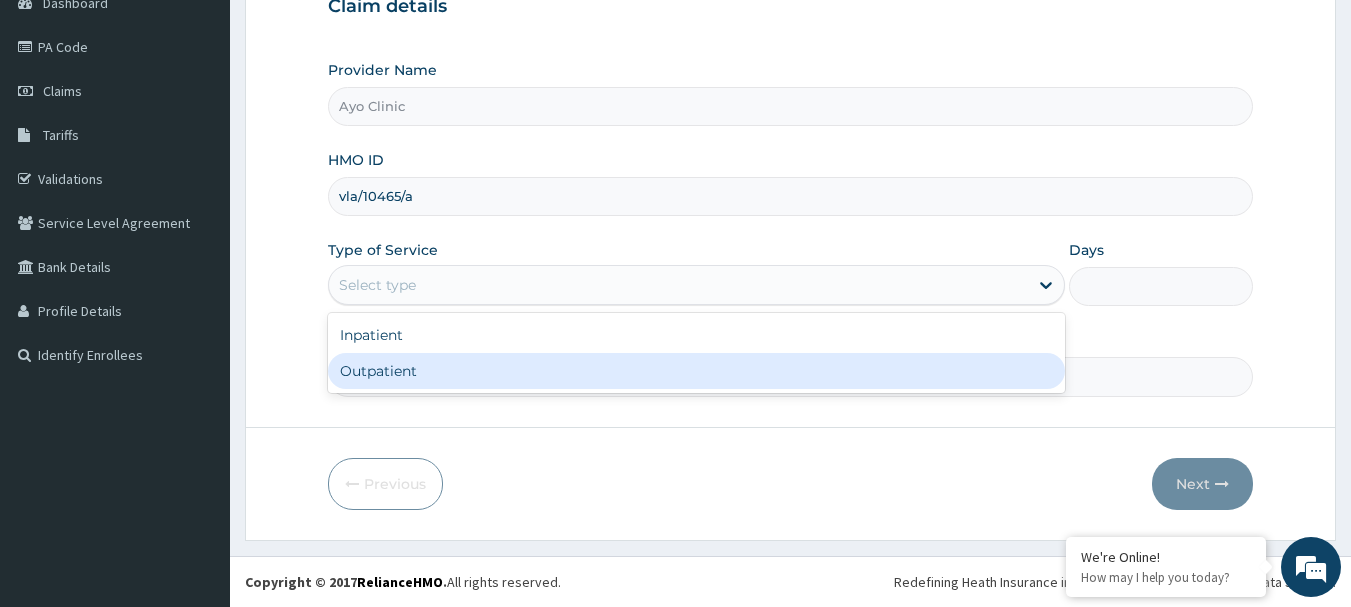 click on "Outpatient" at bounding box center (696, 371) 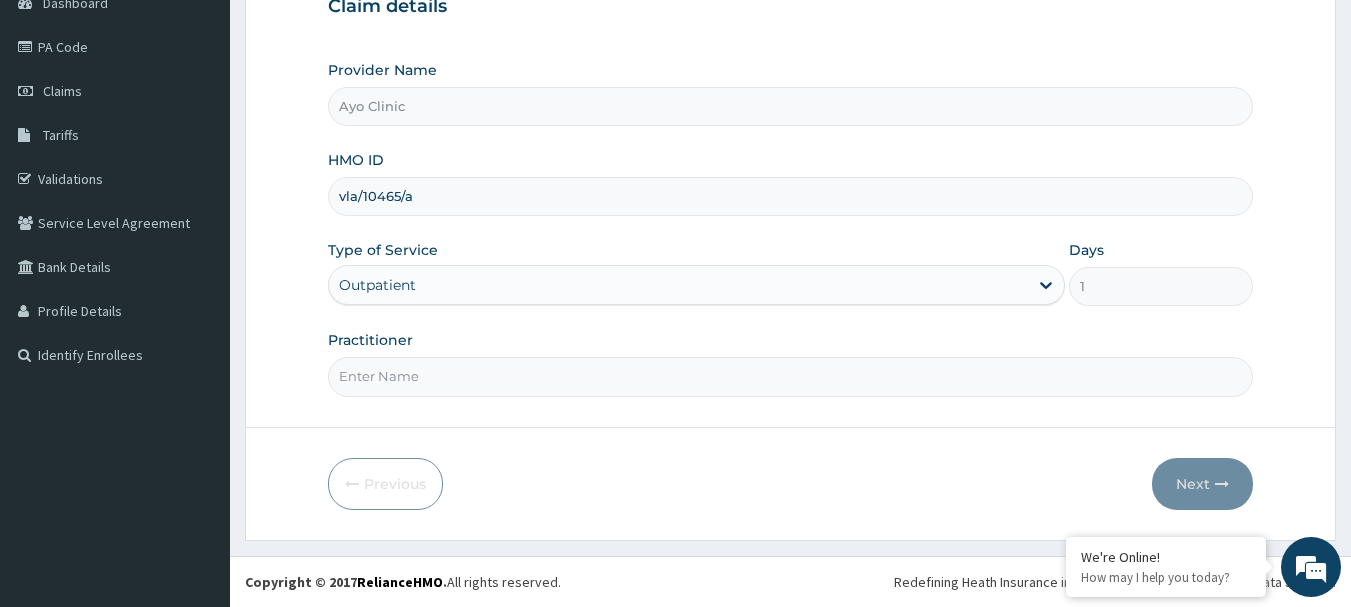 click on "Practitioner" at bounding box center [791, 376] 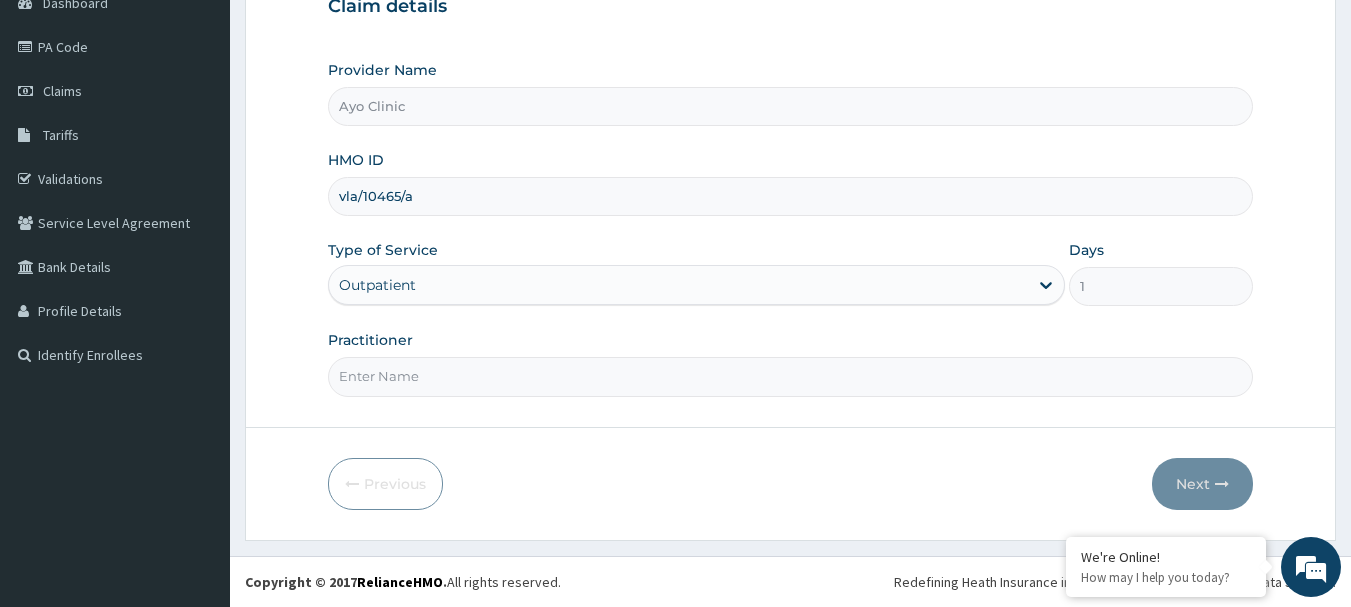 type on "DR AYO" 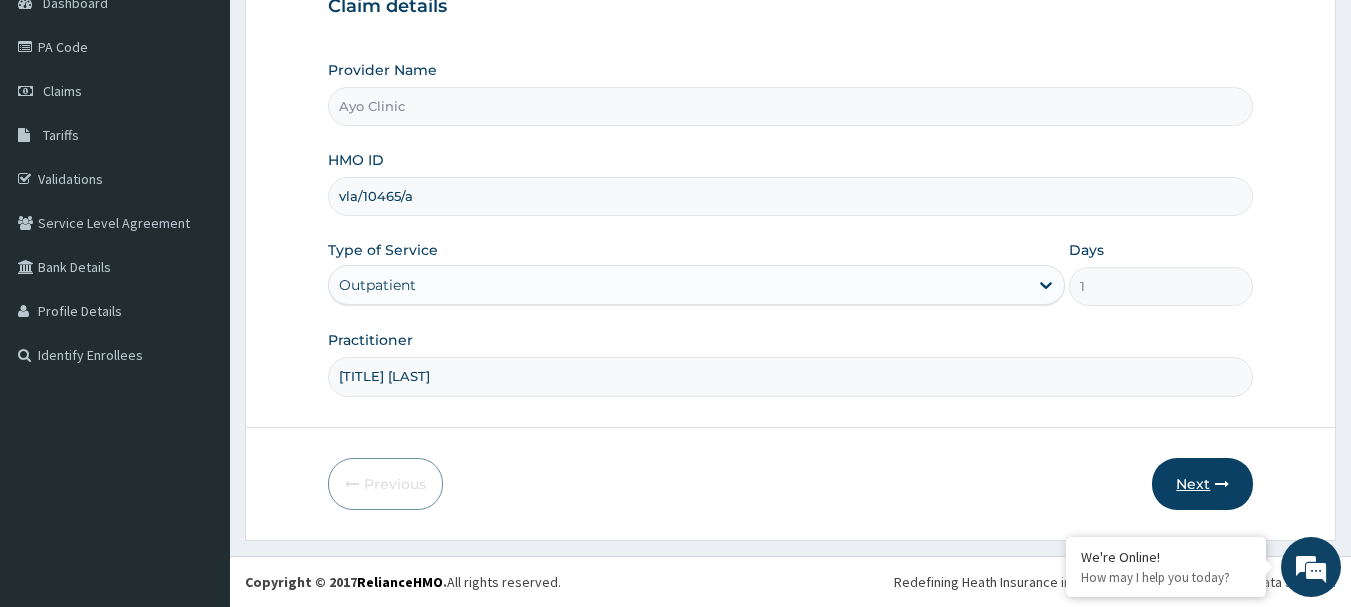 click on "Next" at bounding box center [1202, 484] 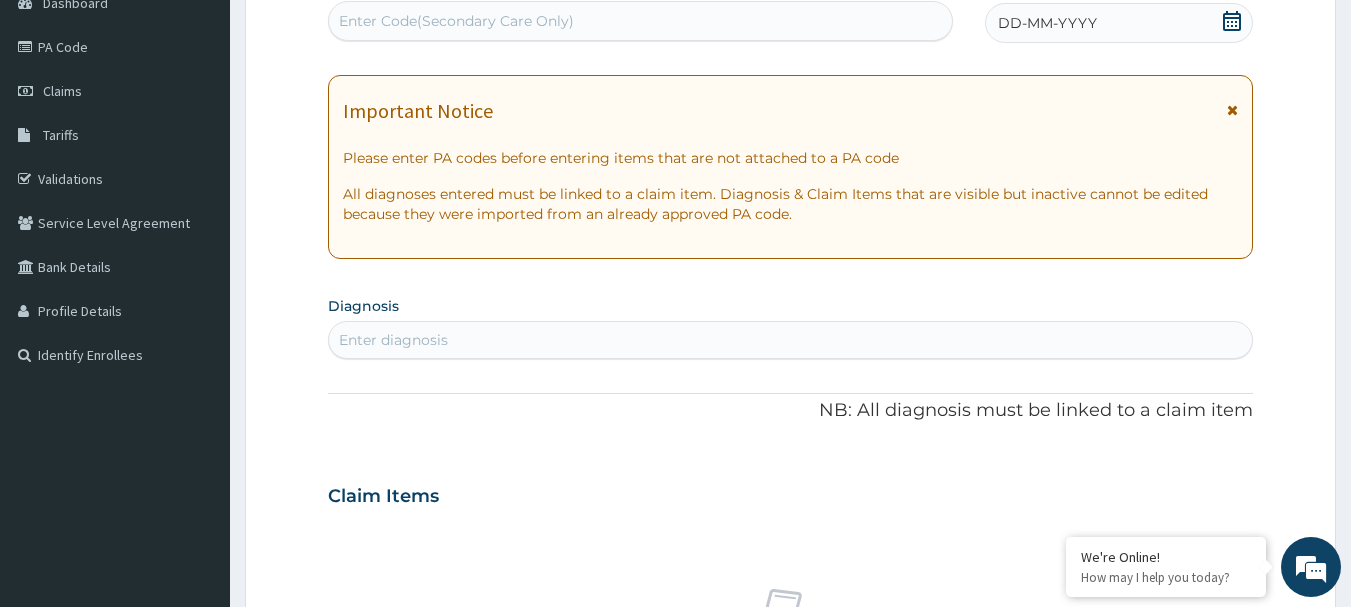 click at bounding box center [1232, 110] 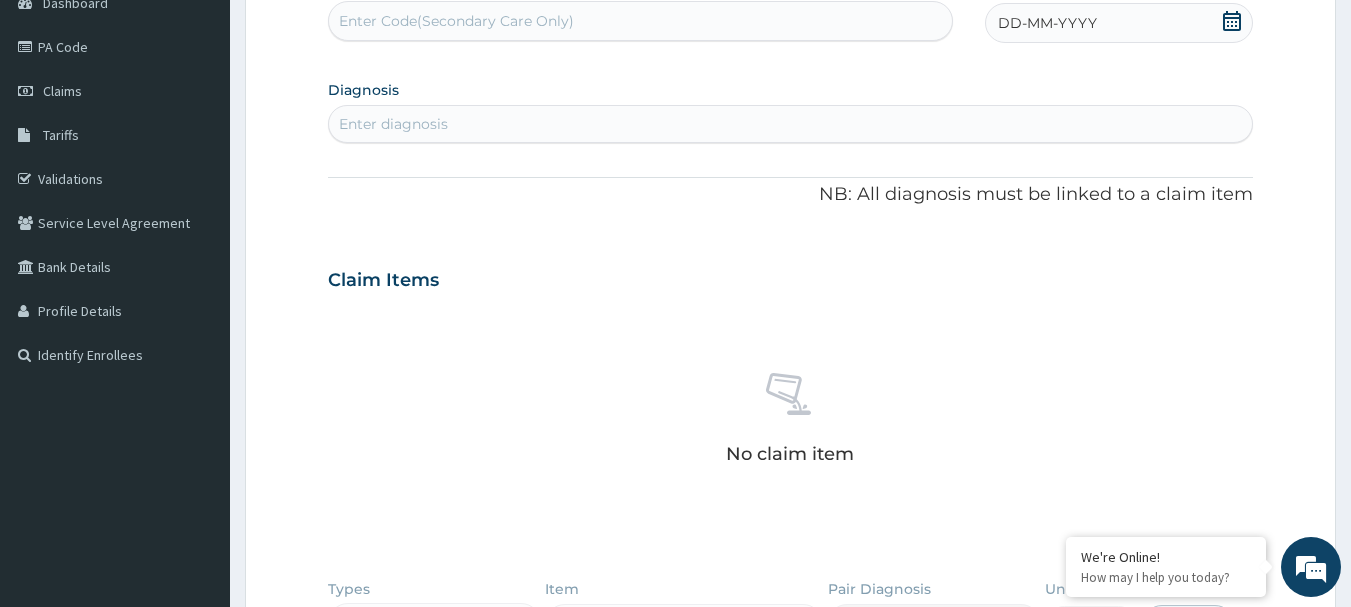 click 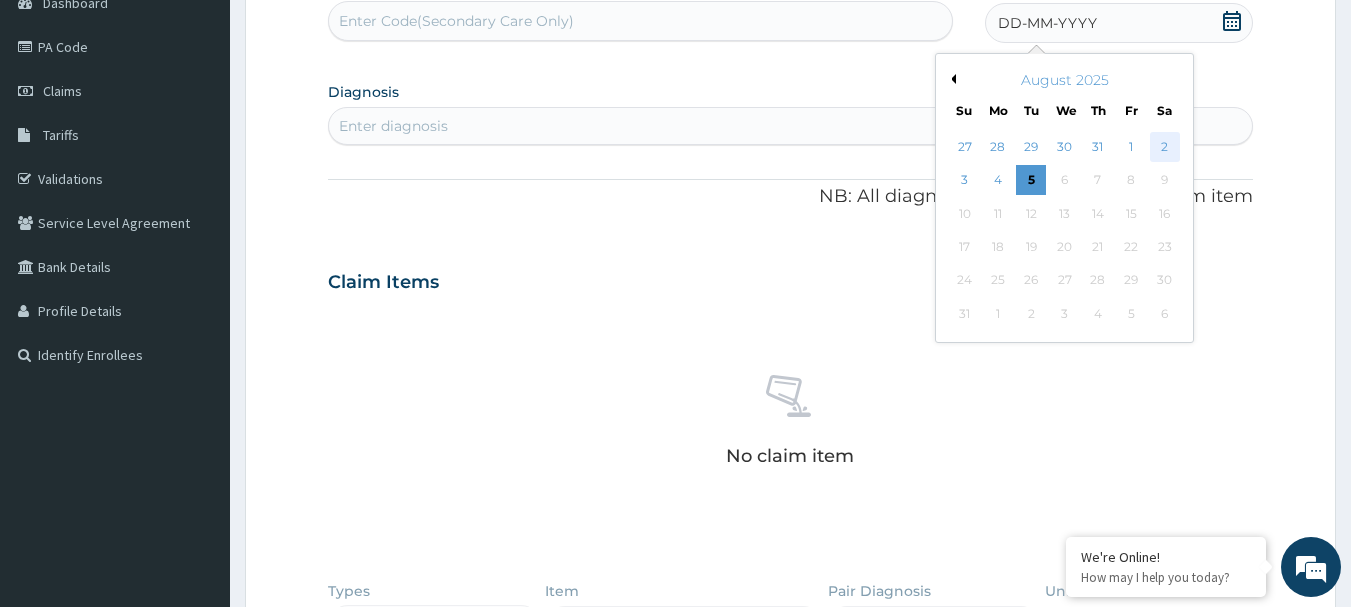 click on "2" at bounding box center (1165, 147) 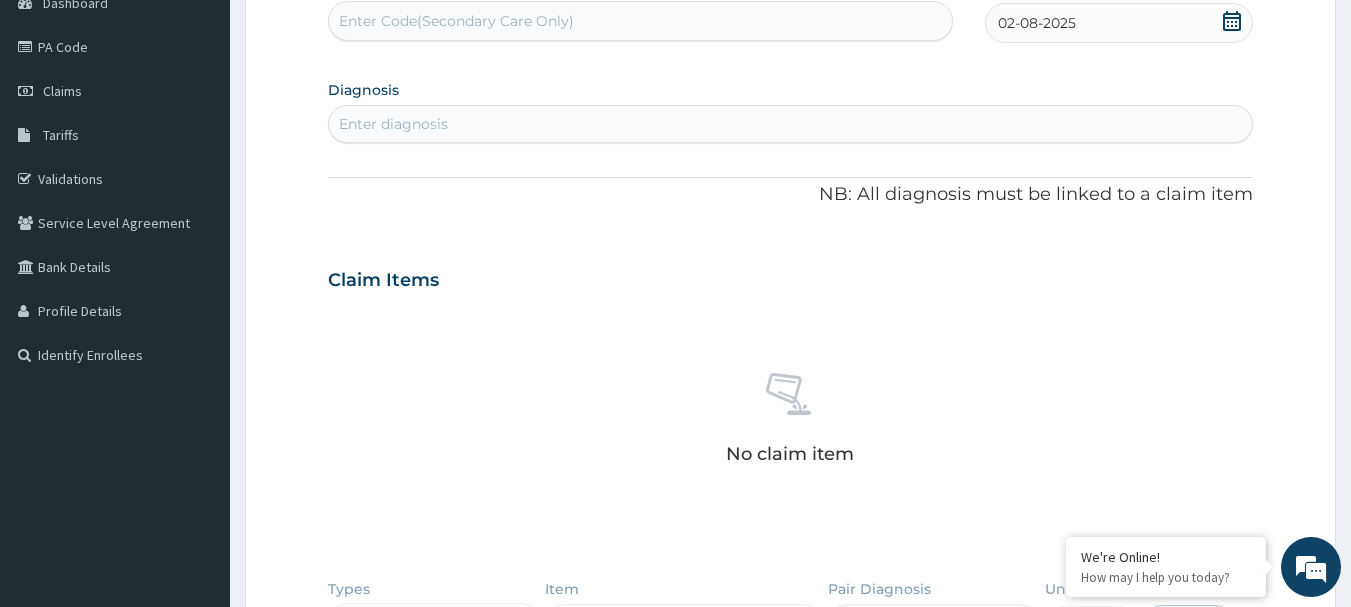 click on "Enter diagnosis" at bounding box center [791, 124] 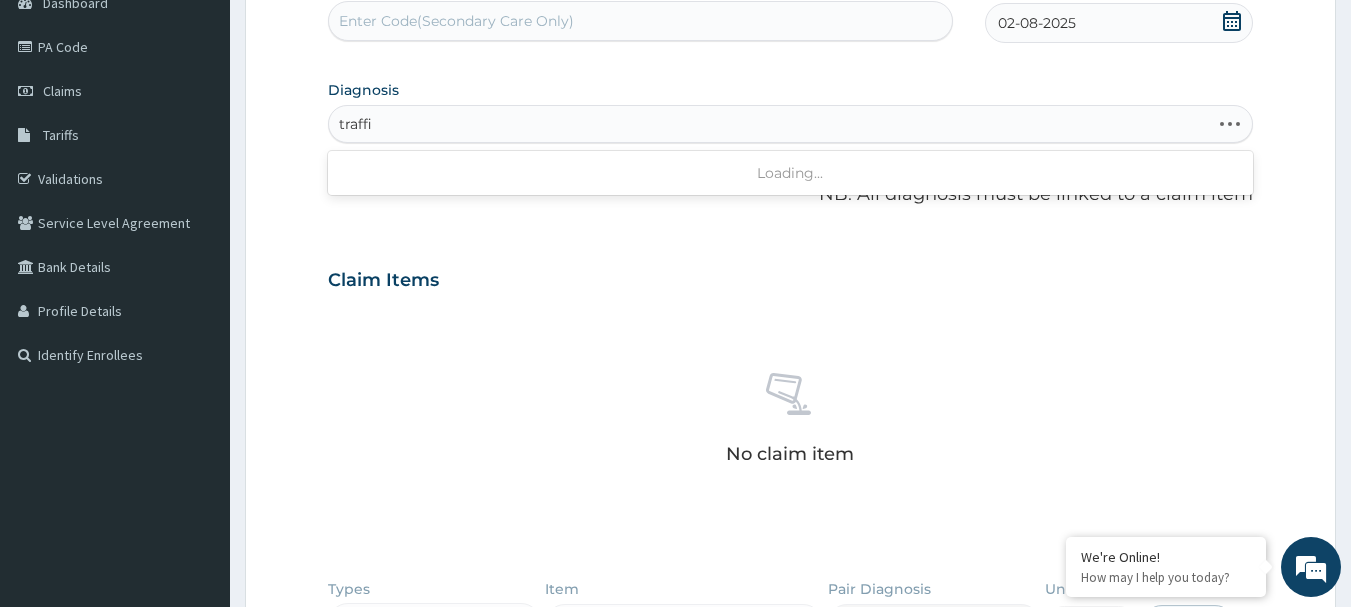 type on "traffic" 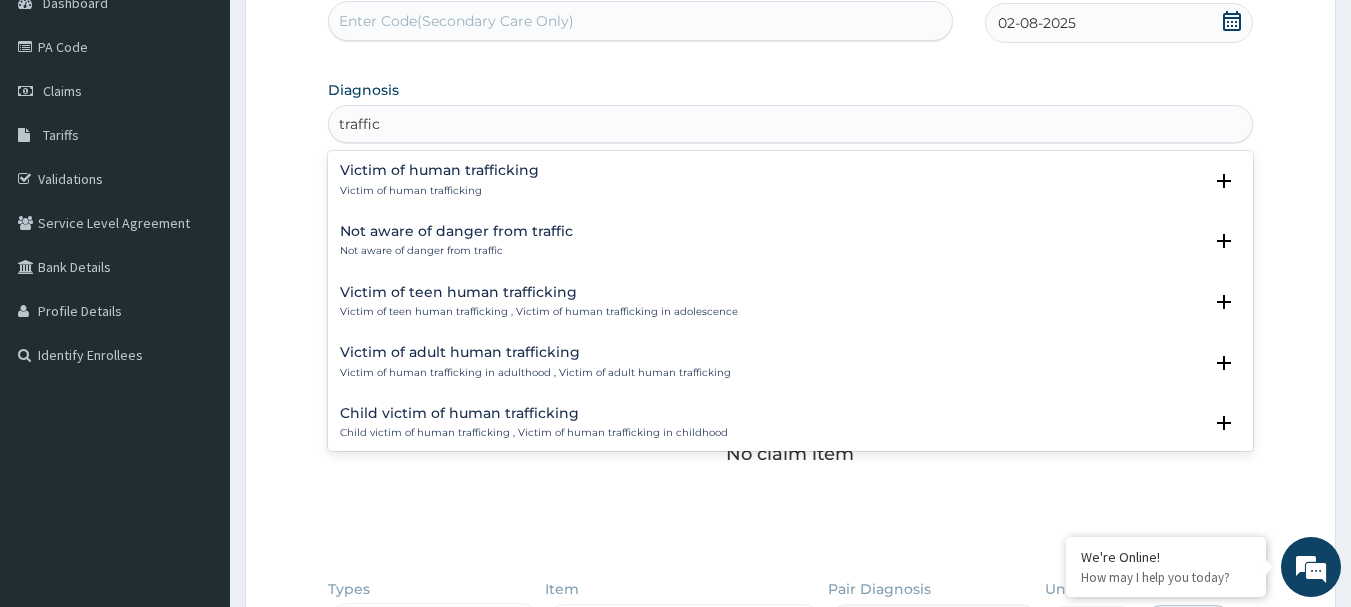 scroll, scrollTop: 200, scrollLeft: 0, axis: vertical 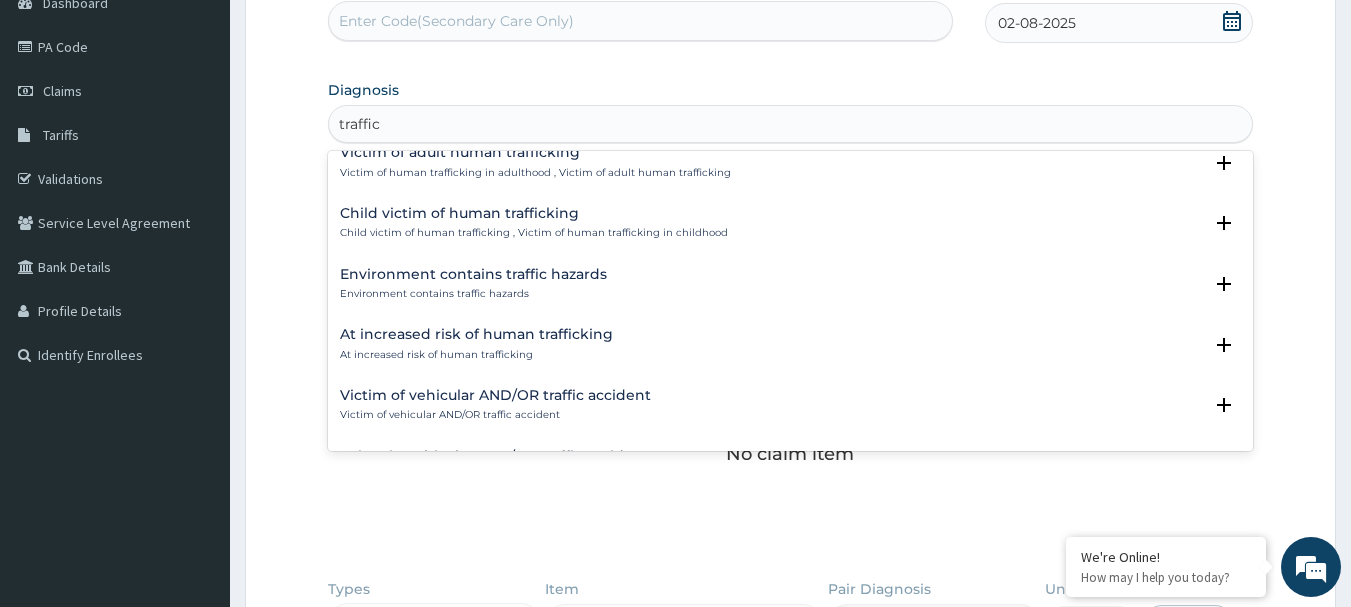 click on "Victim of vehicular AND/OR traffic accident" at bounding box center (495, 395) 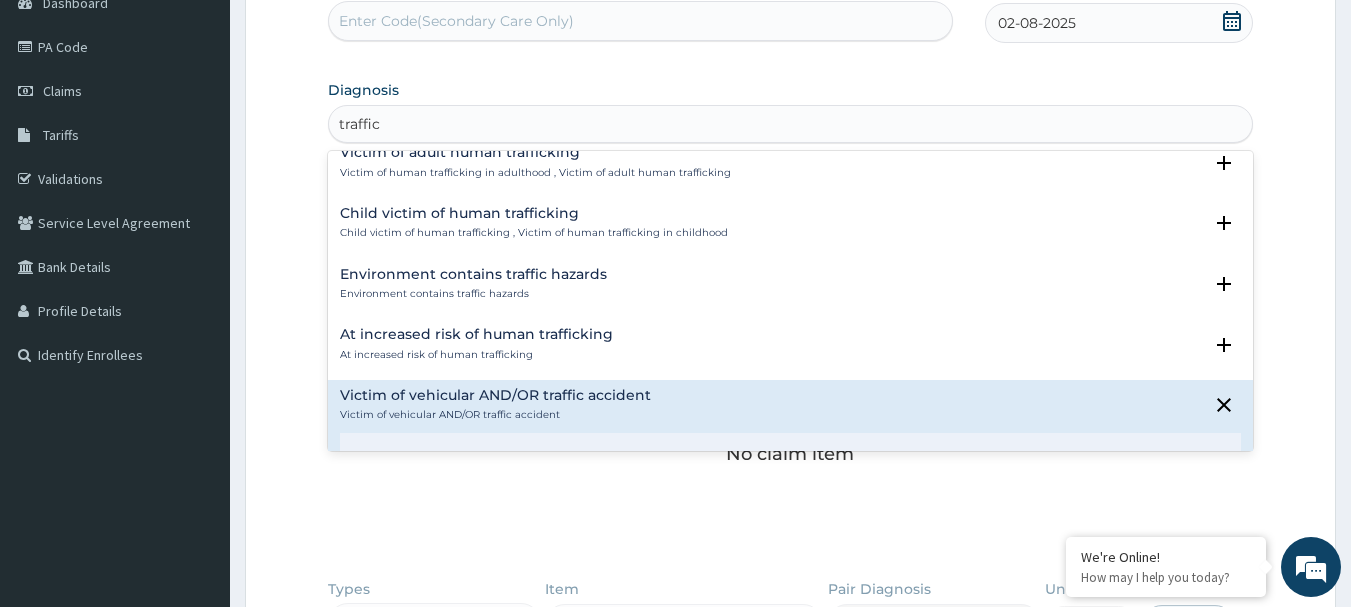 scroll, scrollTop: 500, scrollLeft: 0, axis: vertical 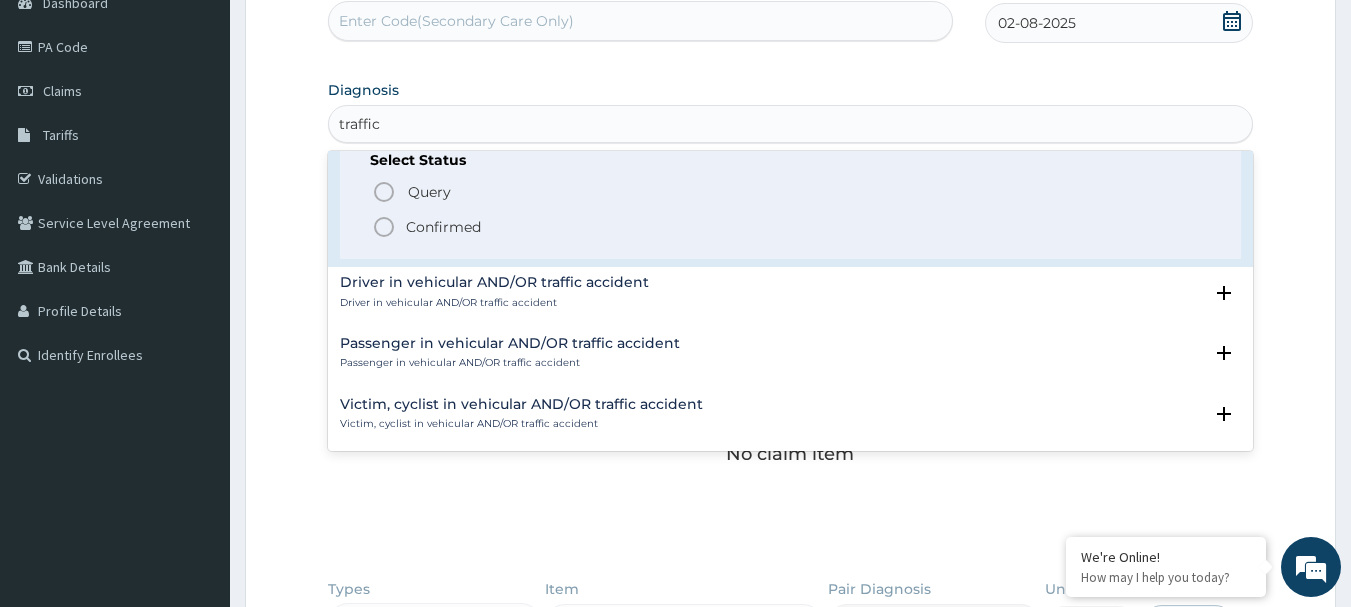 click 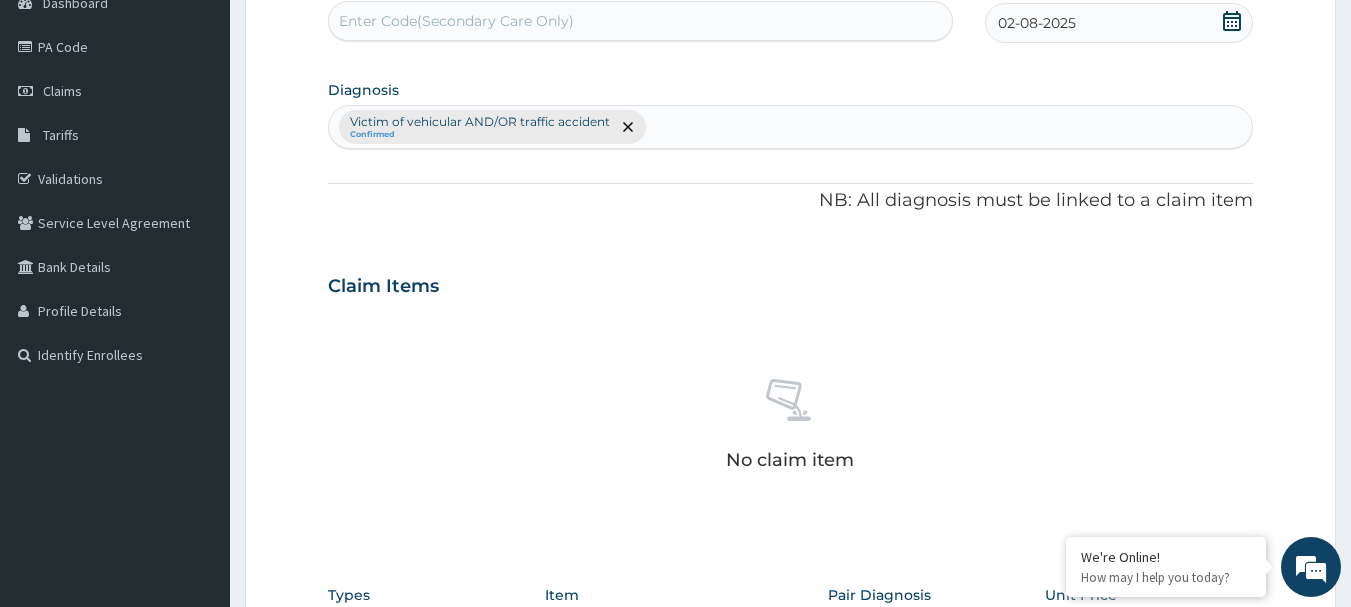 scroll, scrollTop: 615, scrollLeft: 0, axis: vertical 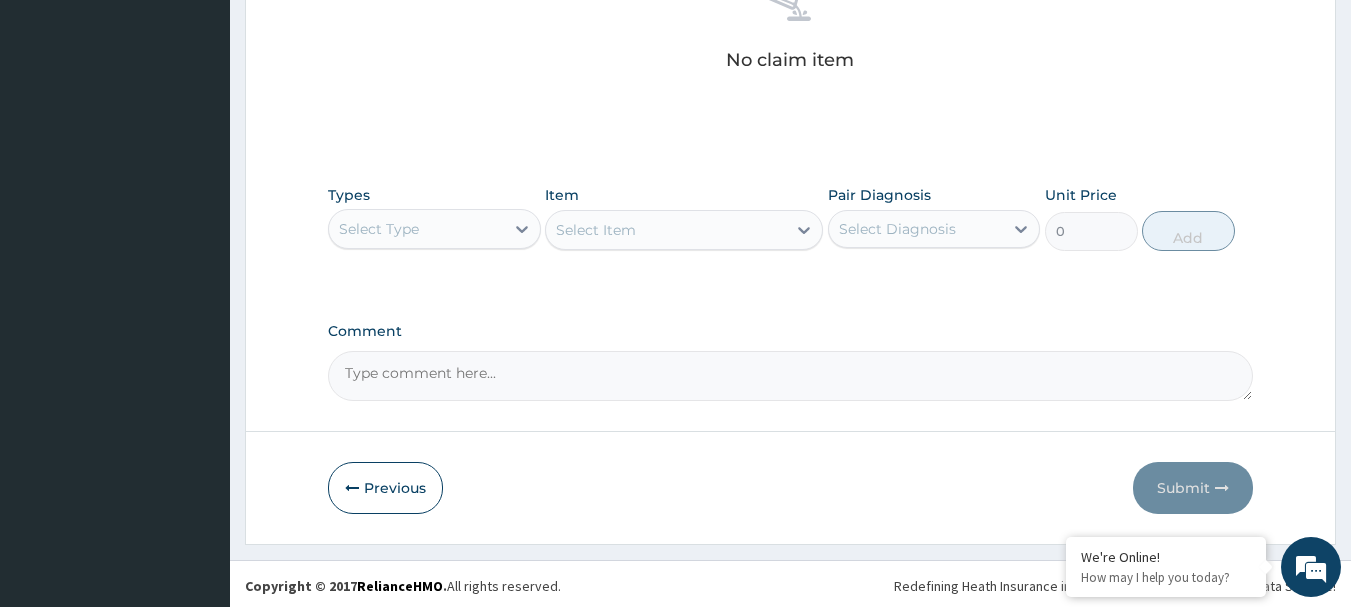 click on "Select Type" at bounding box center [416, 229] 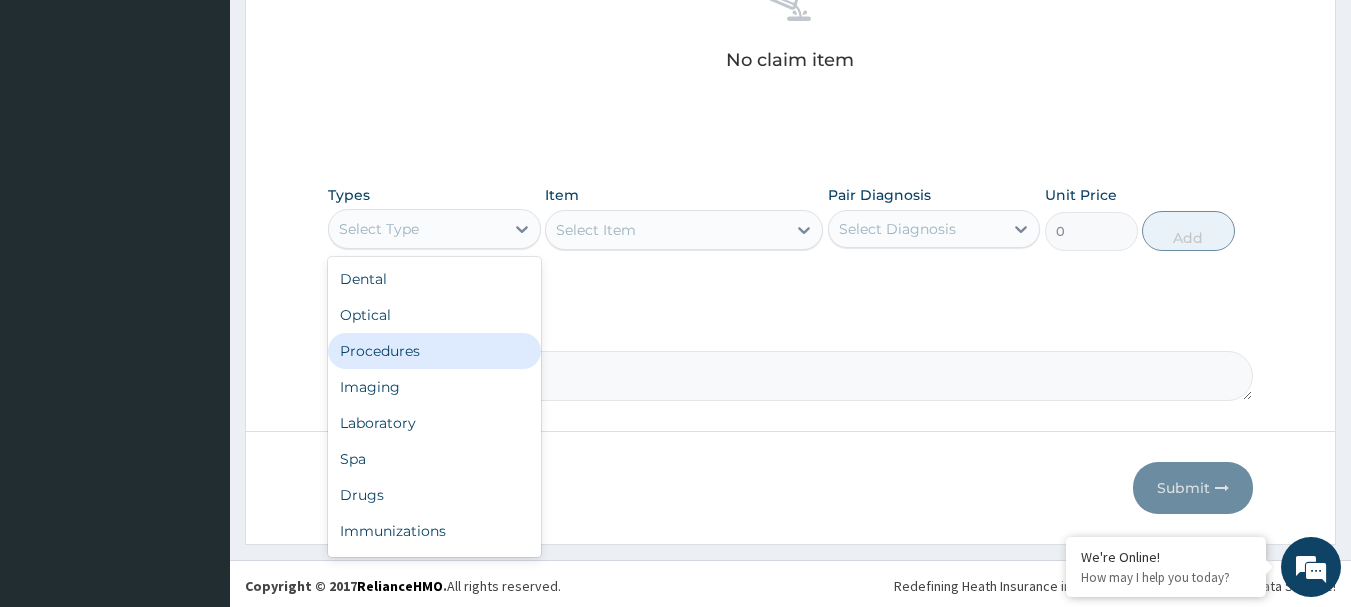 click on "Procedures" at bounding box center [434, 351] 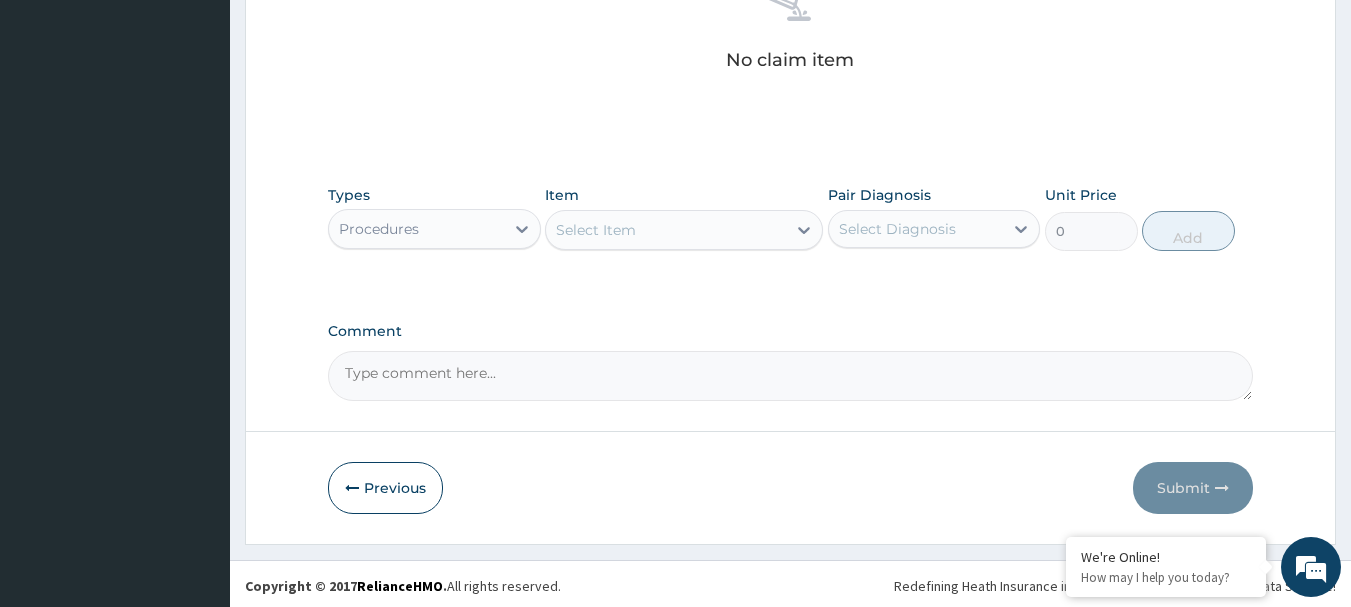click on "Select Item" at bounding box center (666, 230) 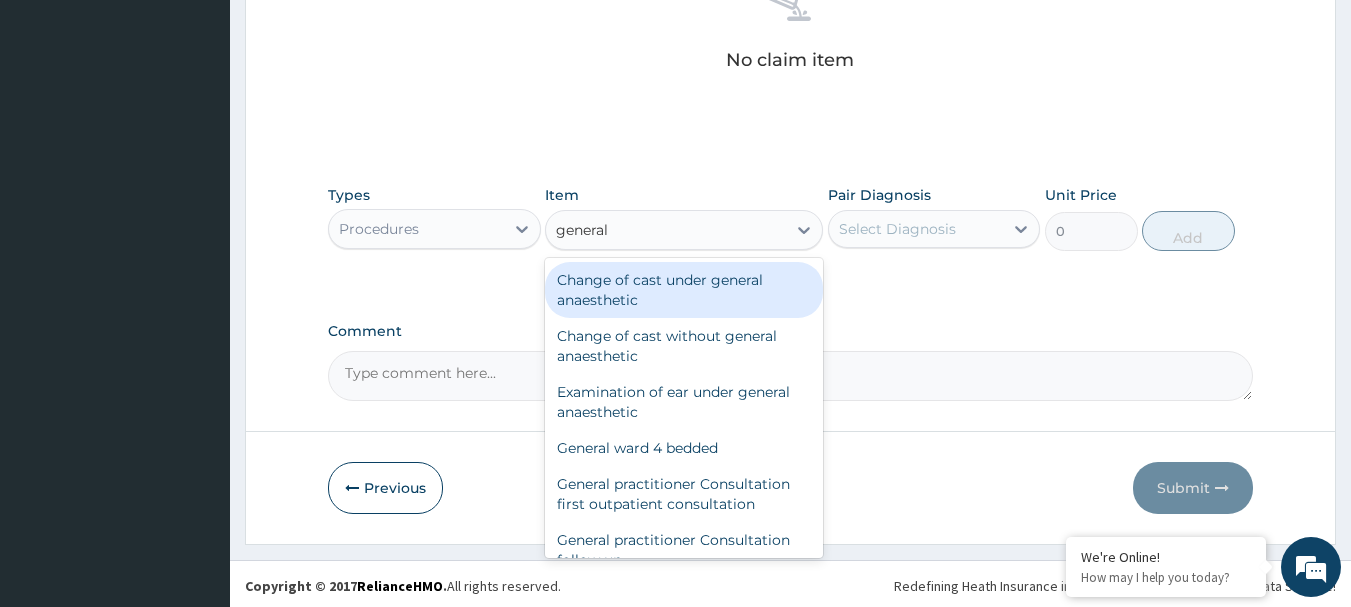 type on "general p" 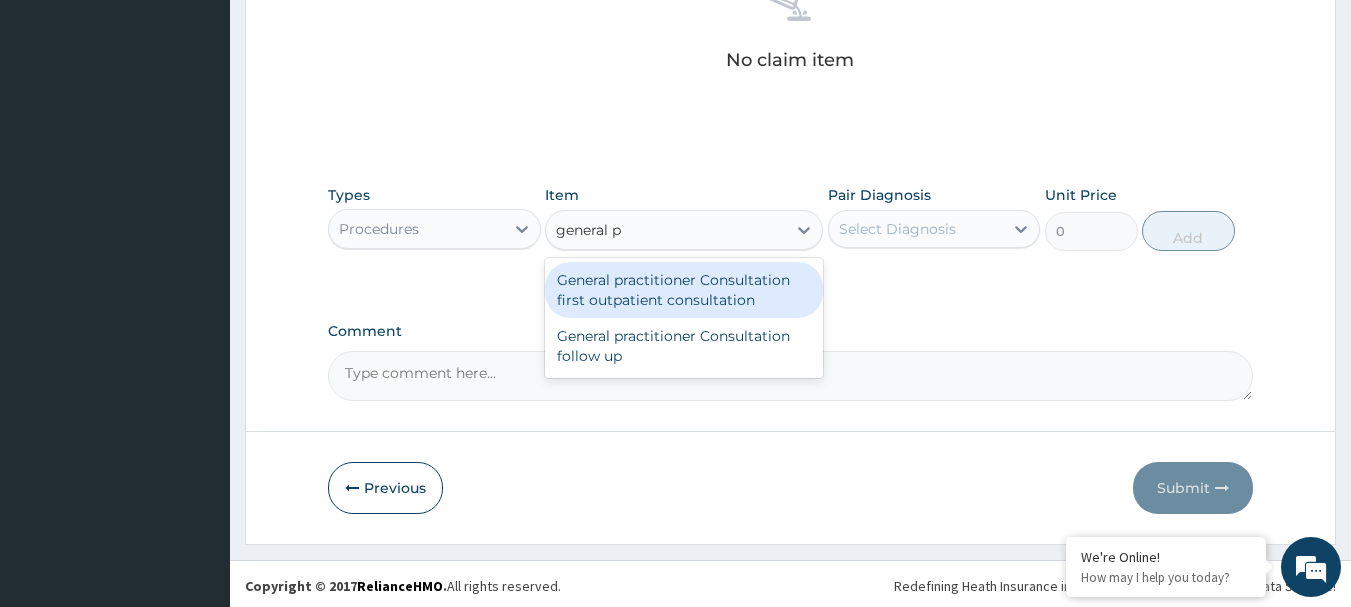 click on "General practitioner Consultation first outpatient consultation" at bounding box center [684, 290] 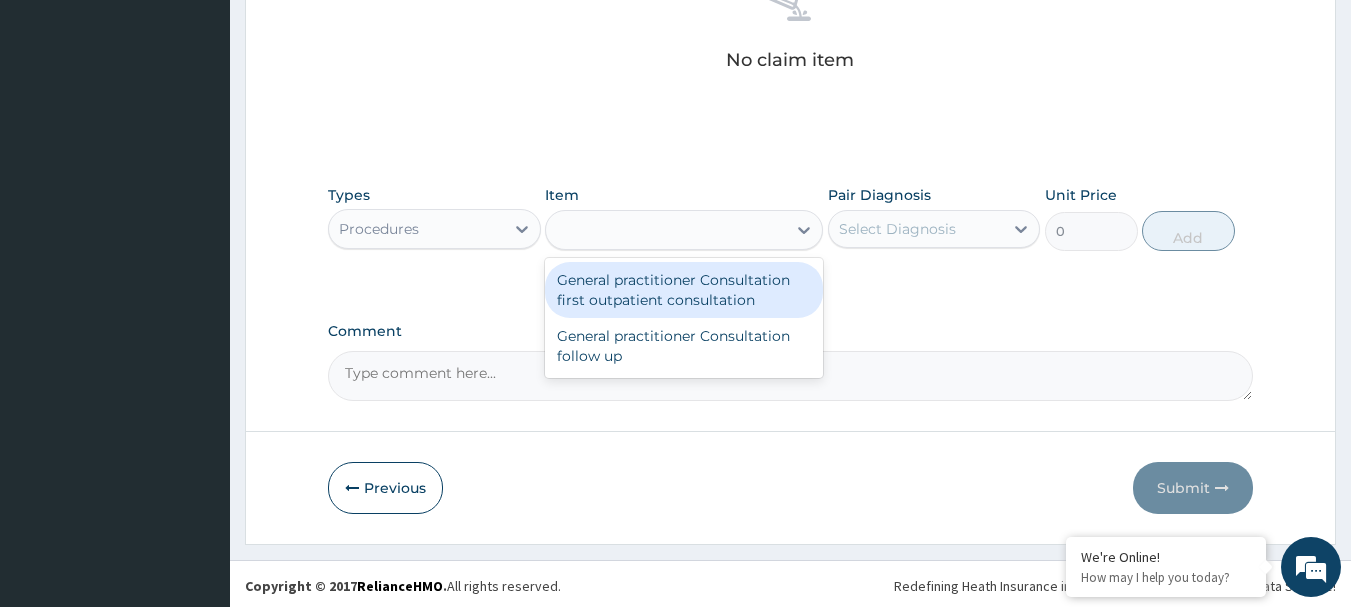 type on "3547.5" 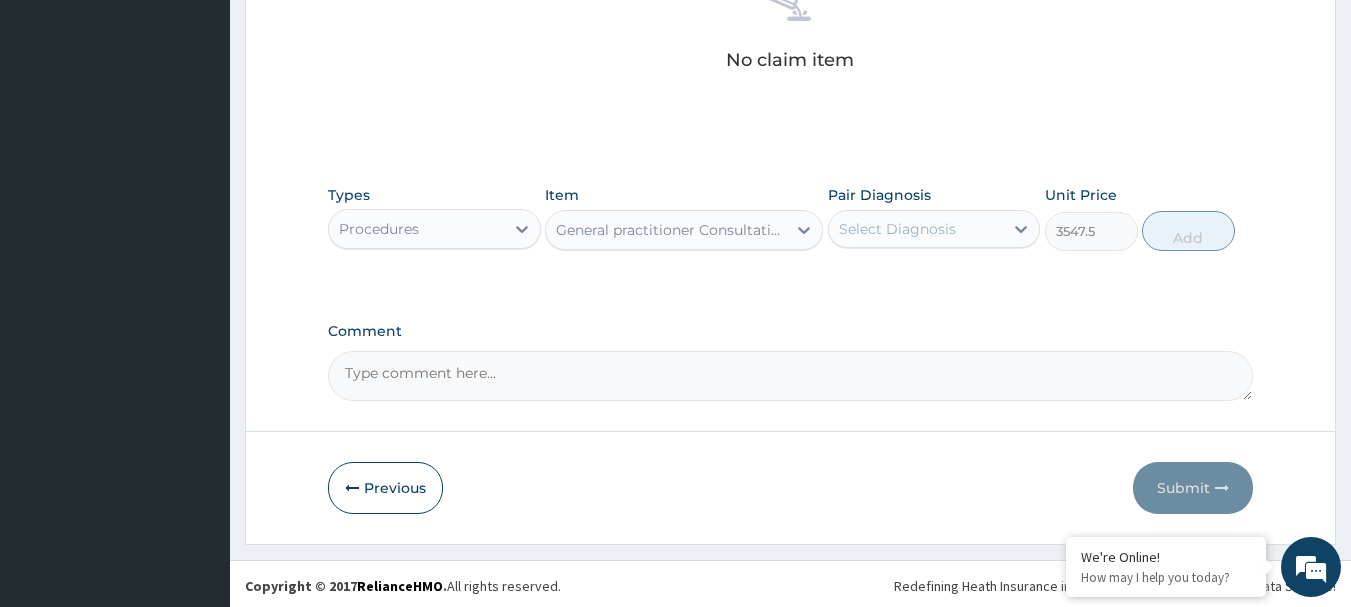 click on "Select Diagnosis" at bounding box center (897, 229) 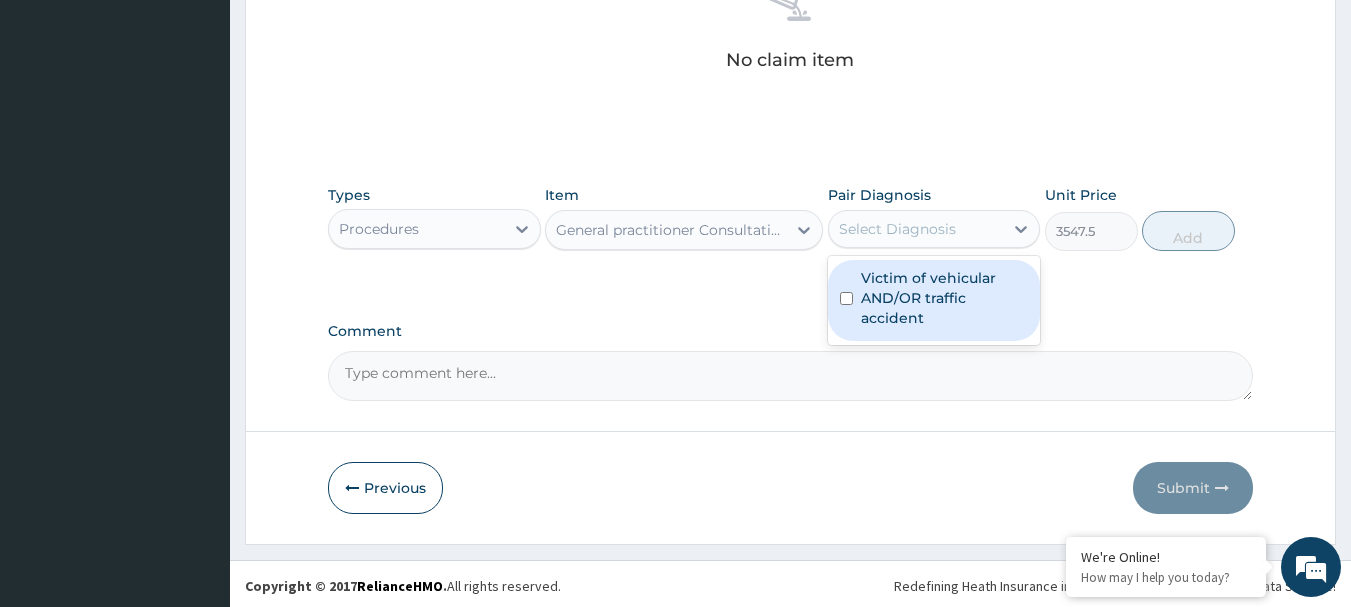 click on "Victim of vehicular AND/OR traffic accident" at bounding box center (945, 298) 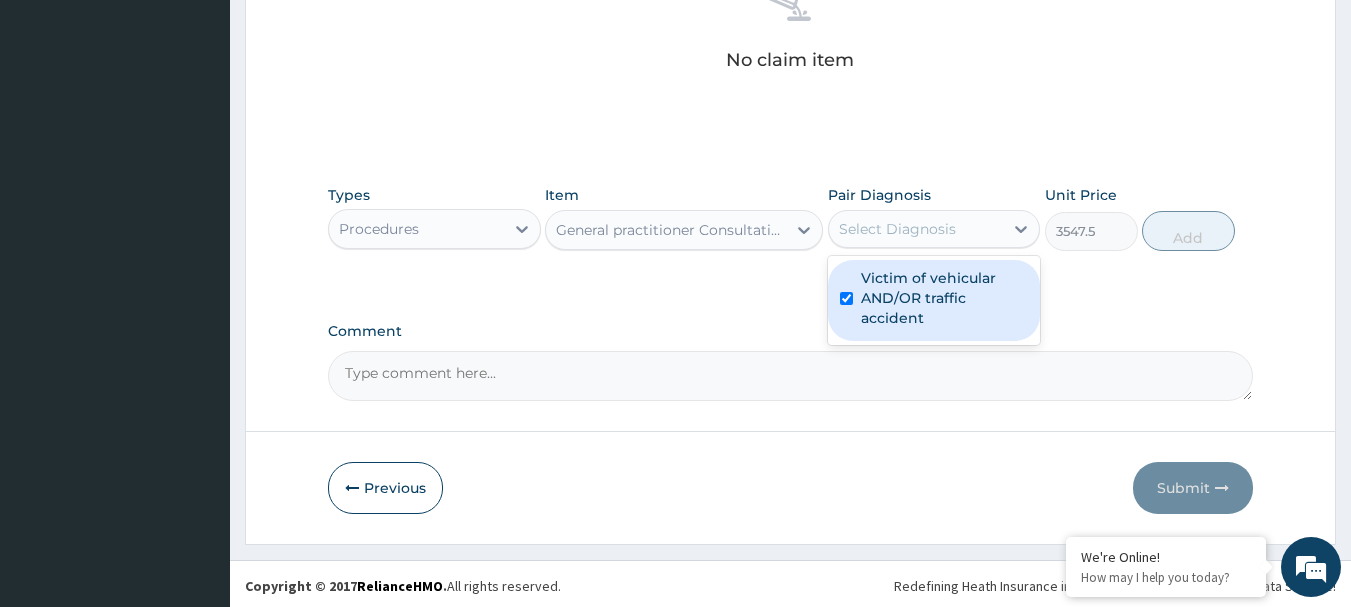 checkbox on "true" 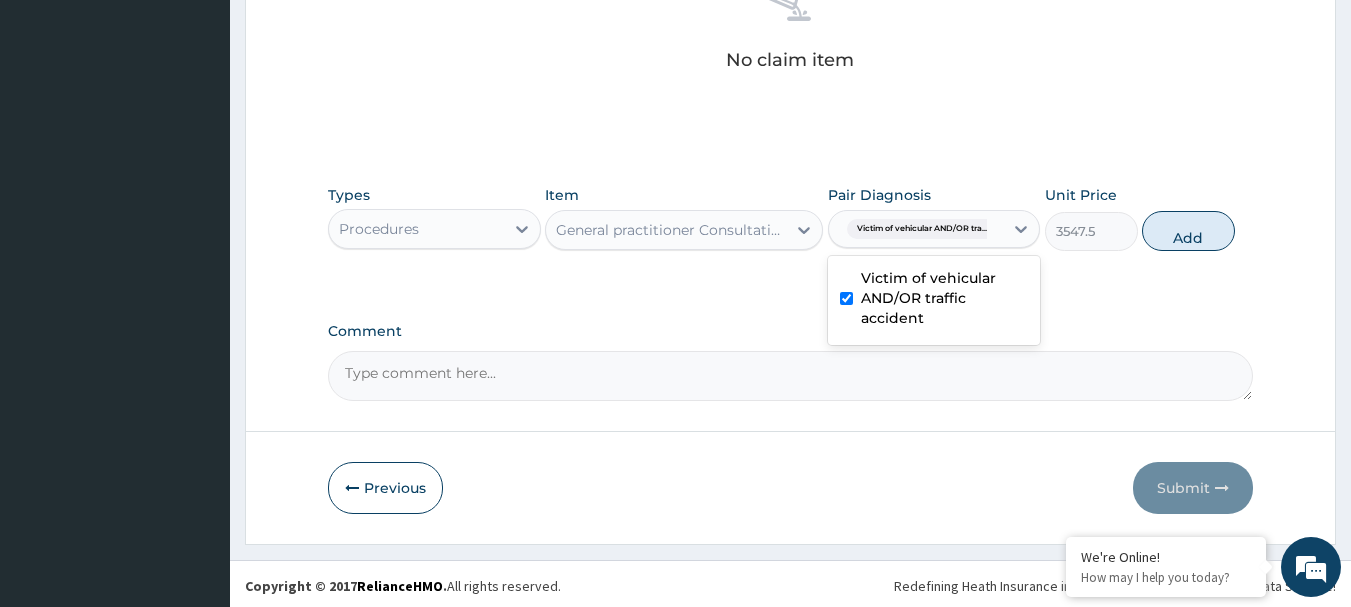 drag, startPoint x: 1192, startPoint y: 223, endPoint x: 635, endPoint y: 280, distance: 559.90894 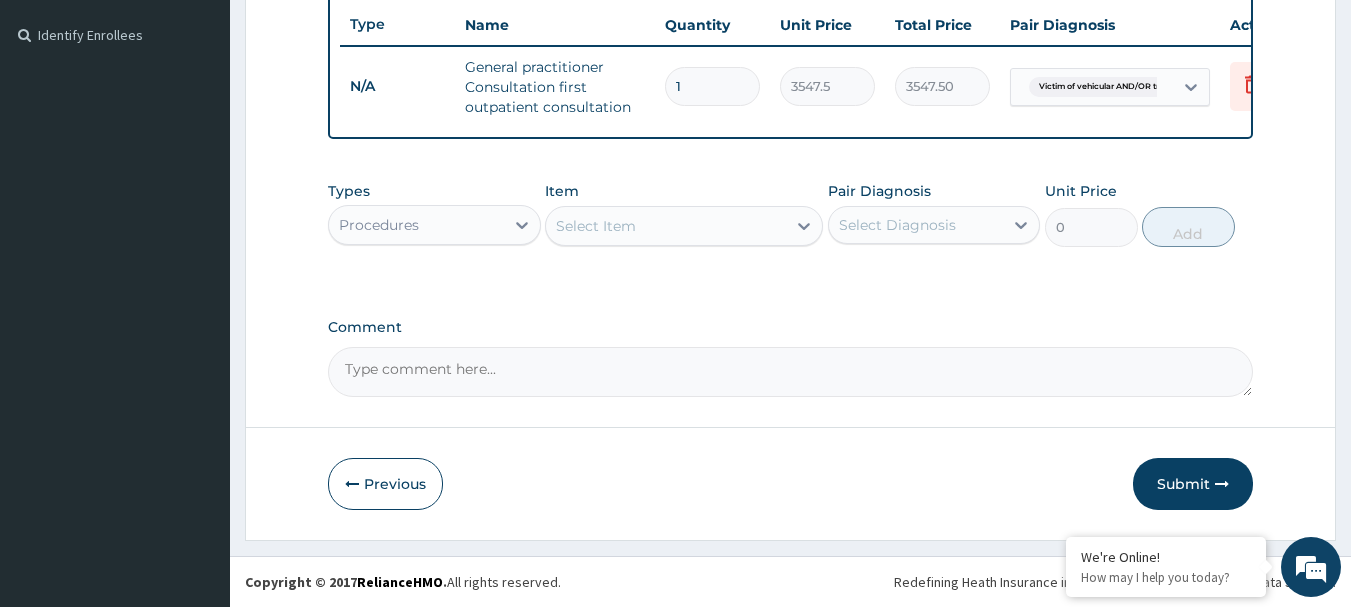 scroll, scrollTop: 550, scrollLeft: 0, axis: vertical 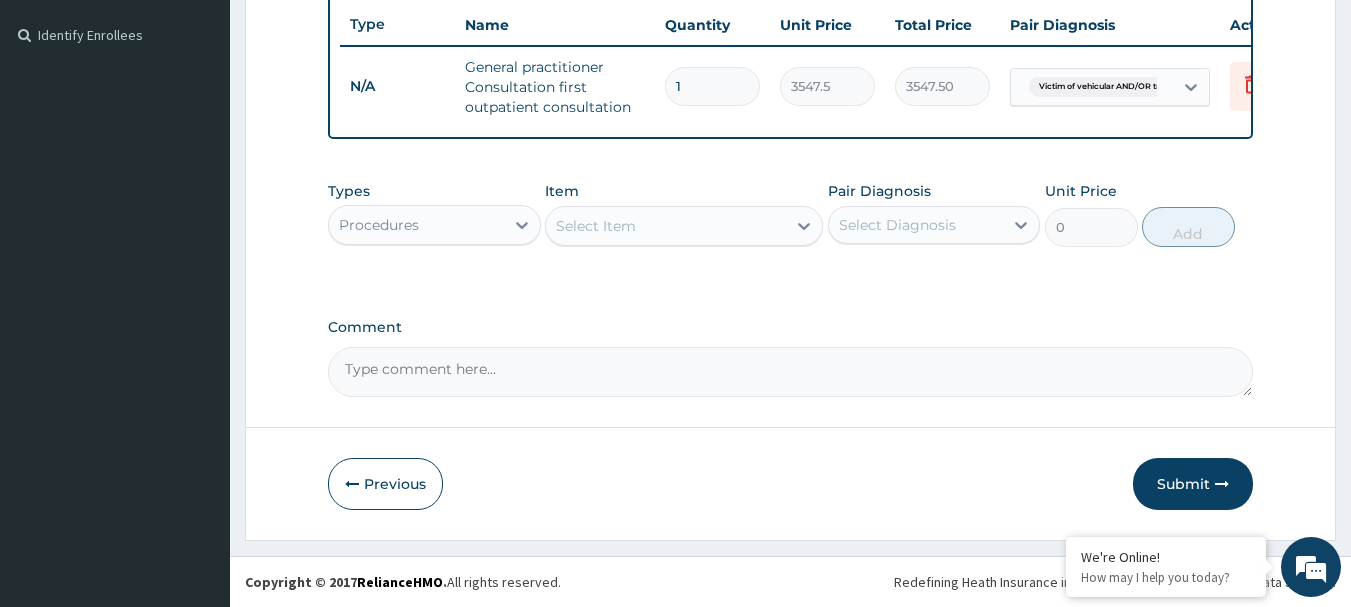 click on "Select Item" at bounding box center (596, 226) 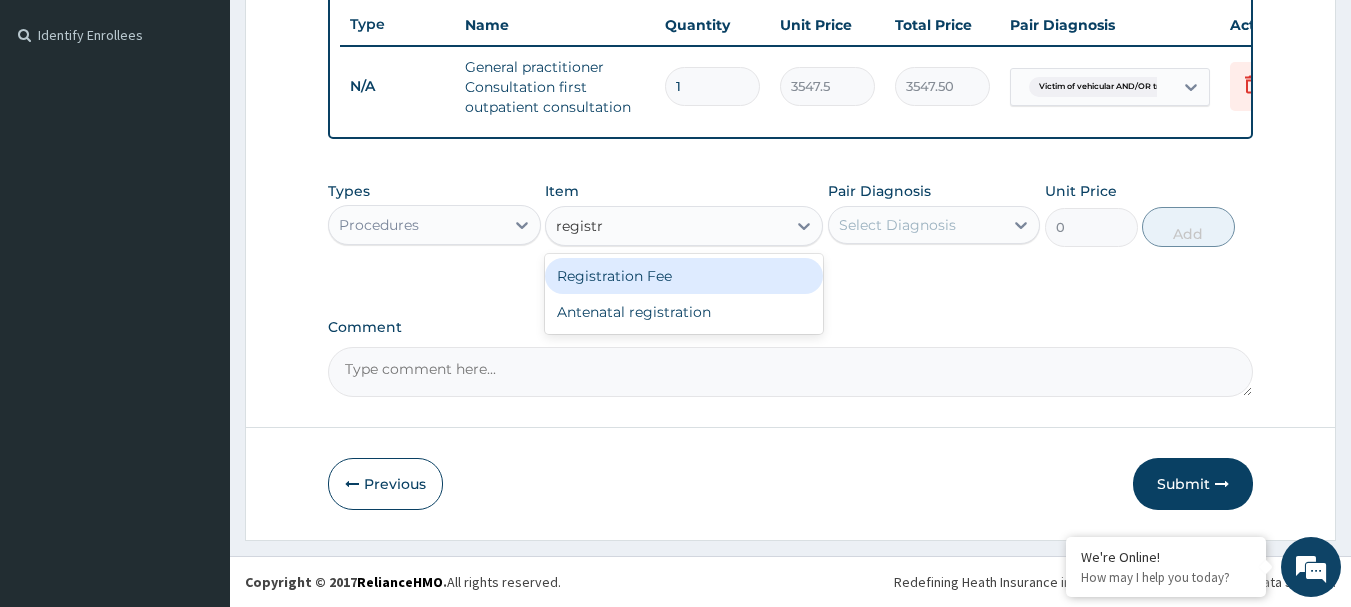 type on "registra" 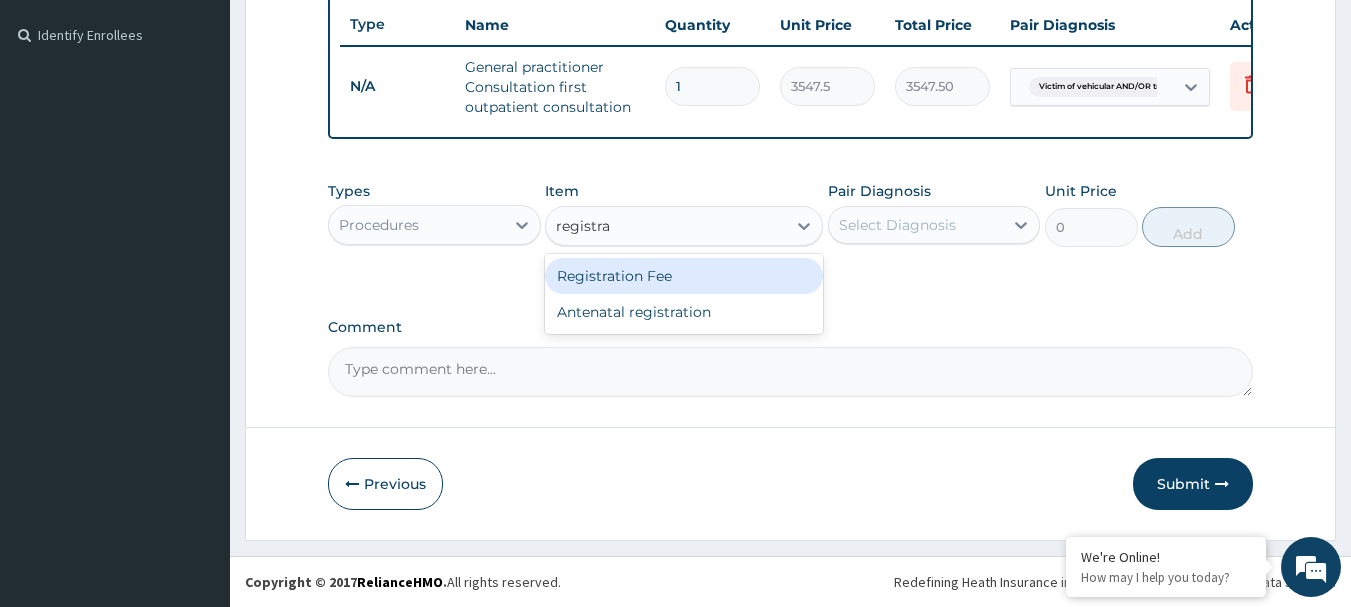click on "Registration Fee" at bounding box center (684, 276) 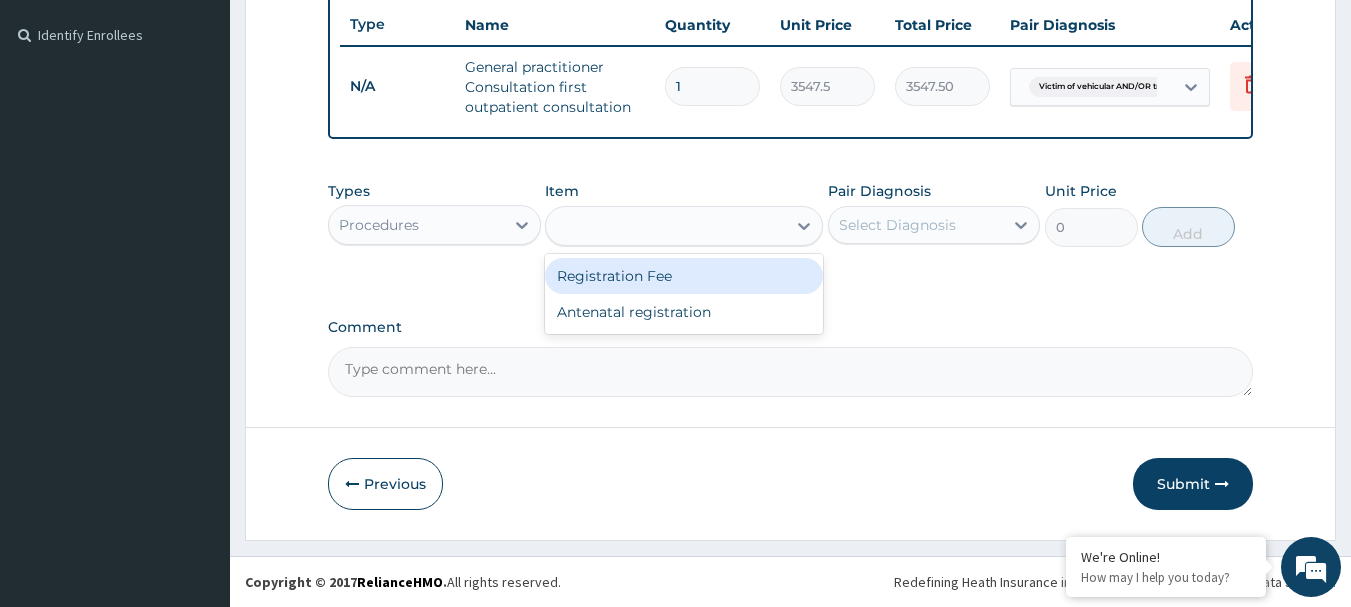 type on "2150" 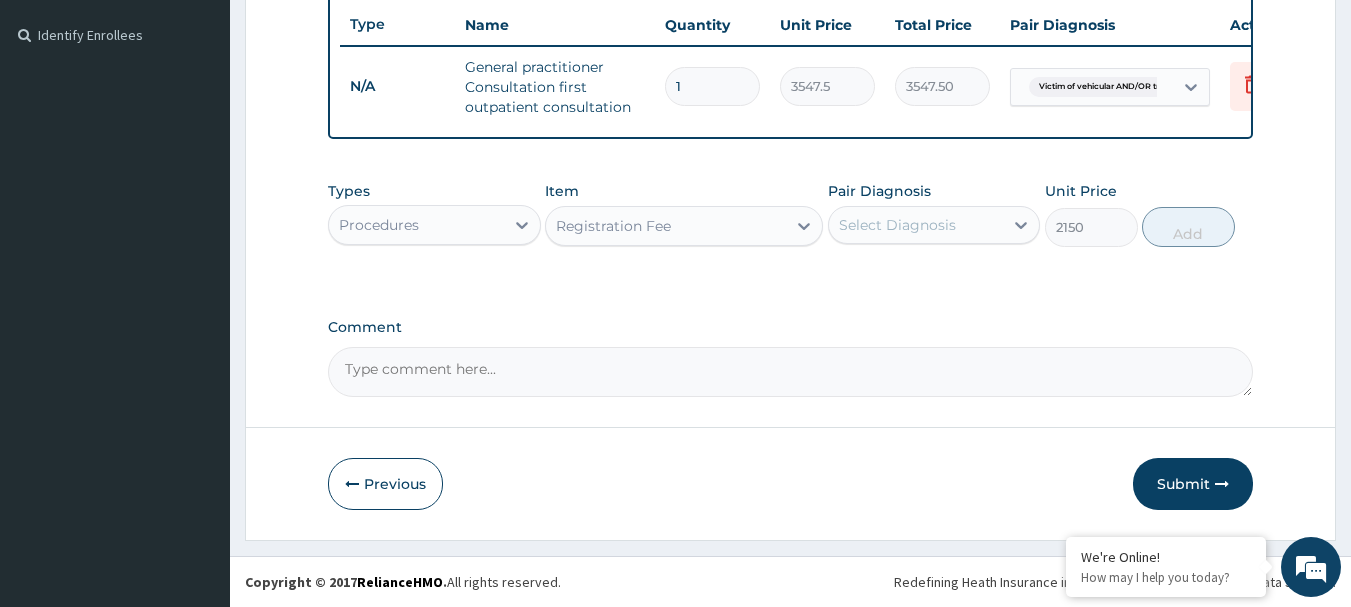 click on "Select Diagnosis" at bounding box center [897, 225] 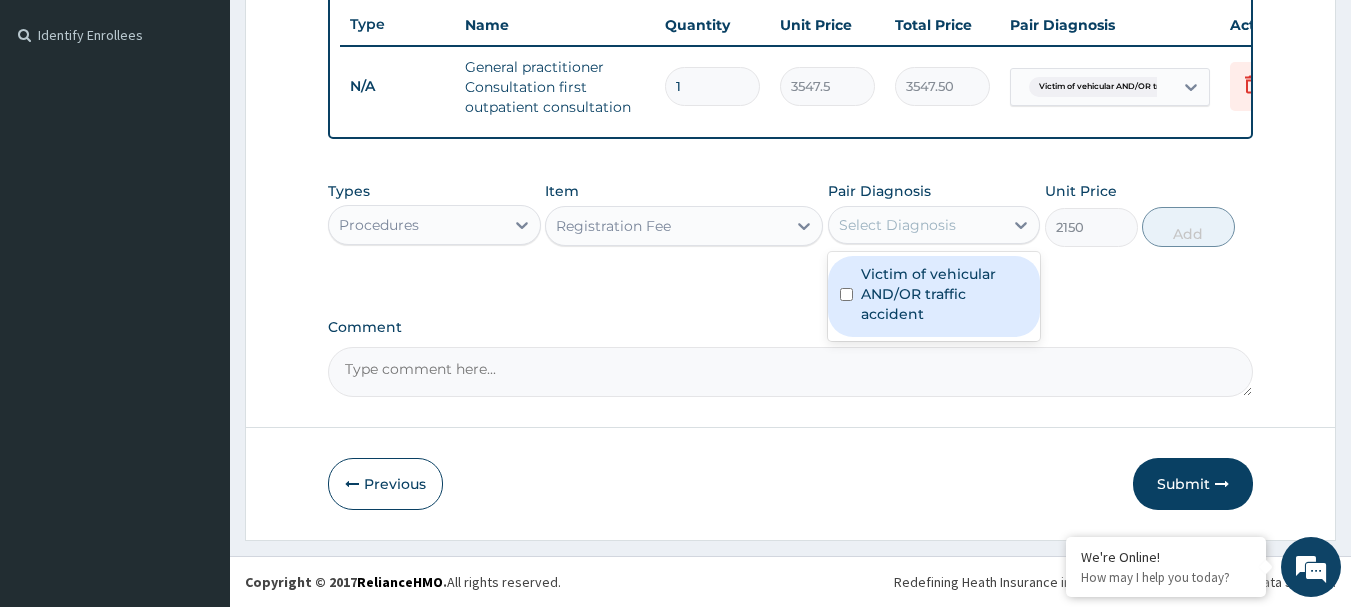 click on "Victim of vehicular AND/OR traffic accident" at bounding box center [945, 294] 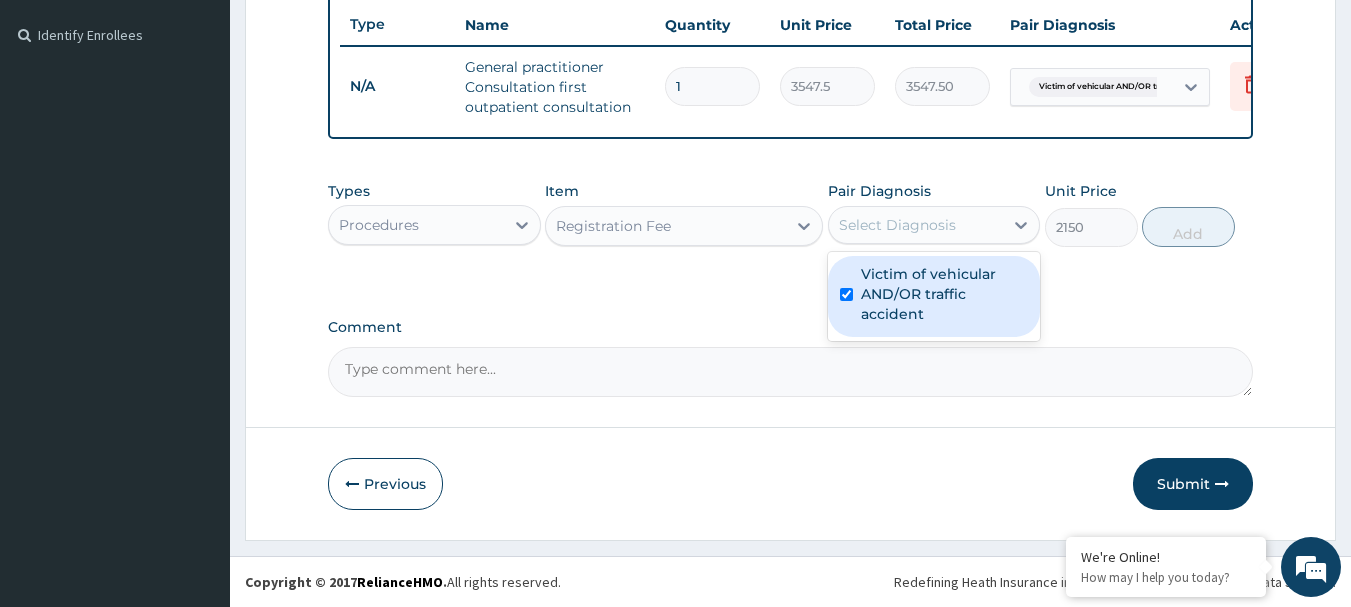 checkbox on "true" 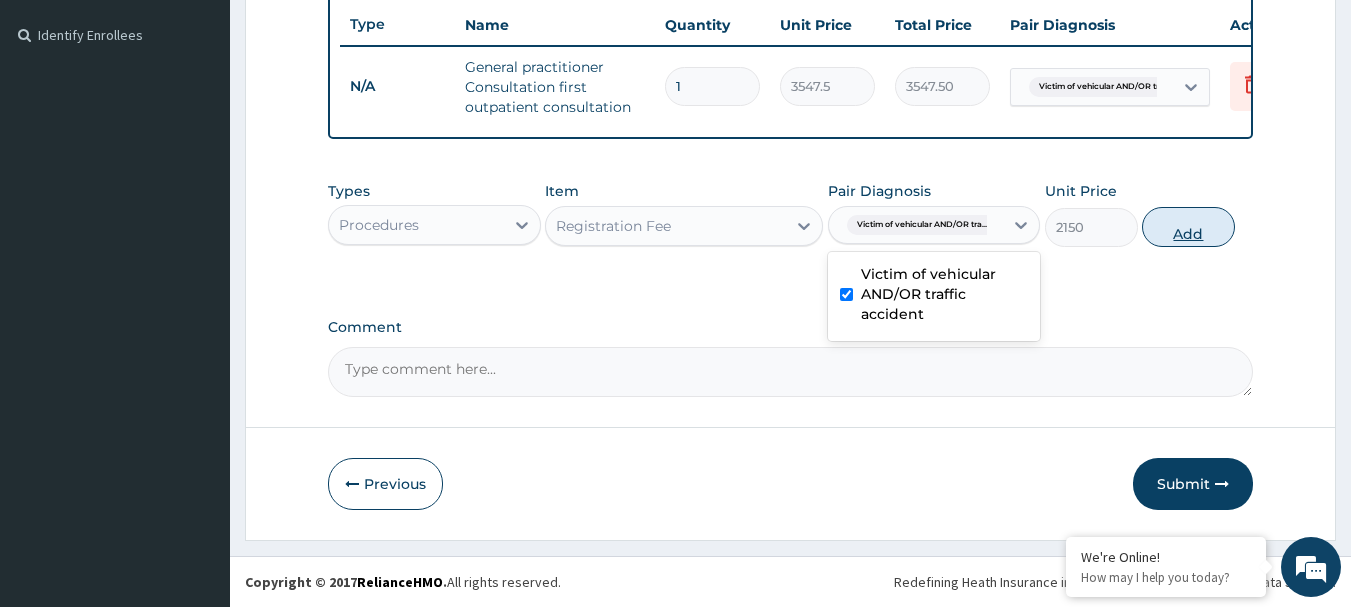 click on "Add" at bounding box center (1188, 227) 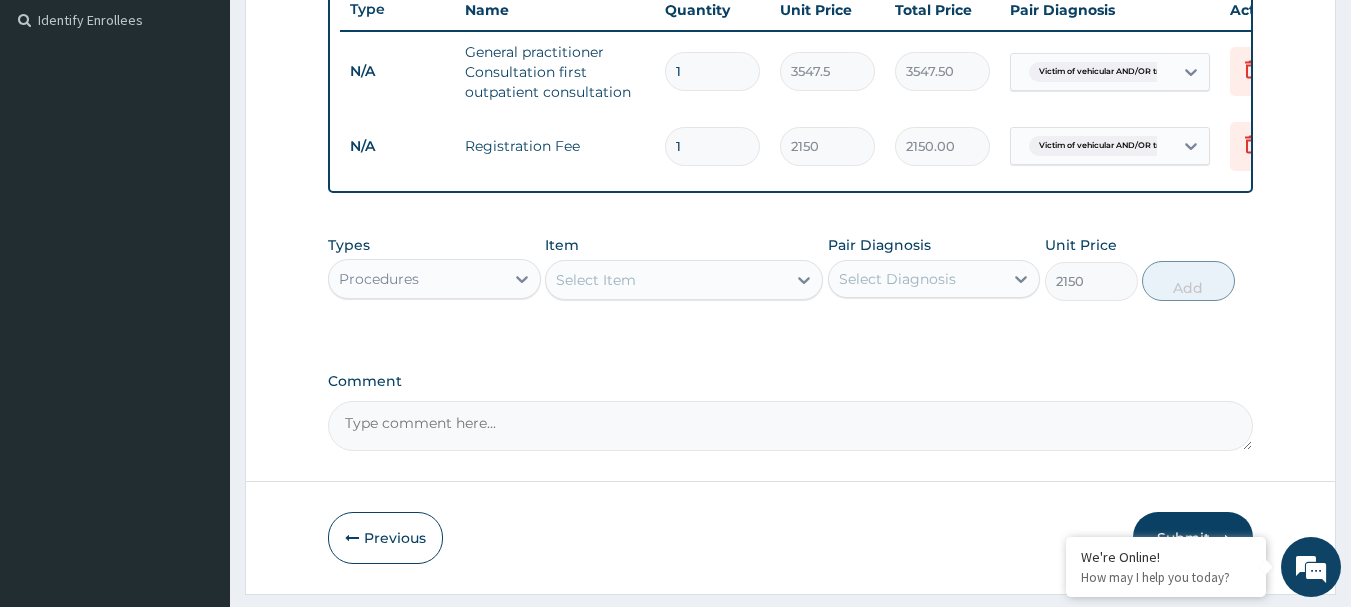 type on "0" 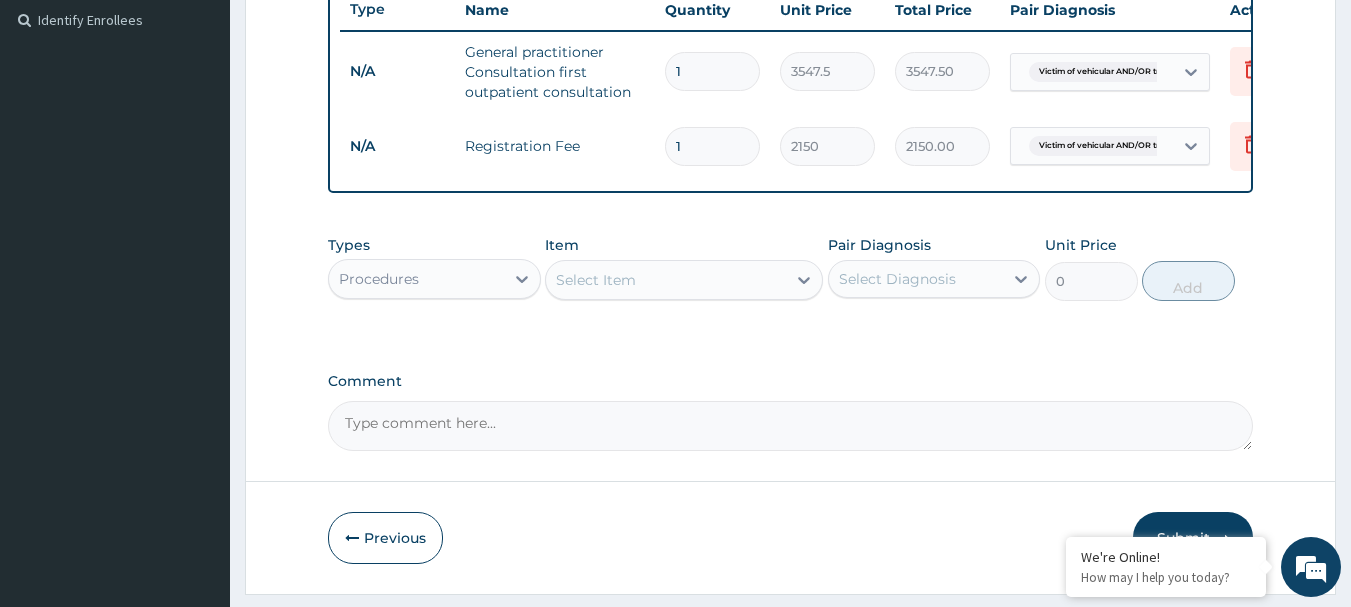 scroll, scrollTop: 619, scrollLeft: 0, axis: vertical 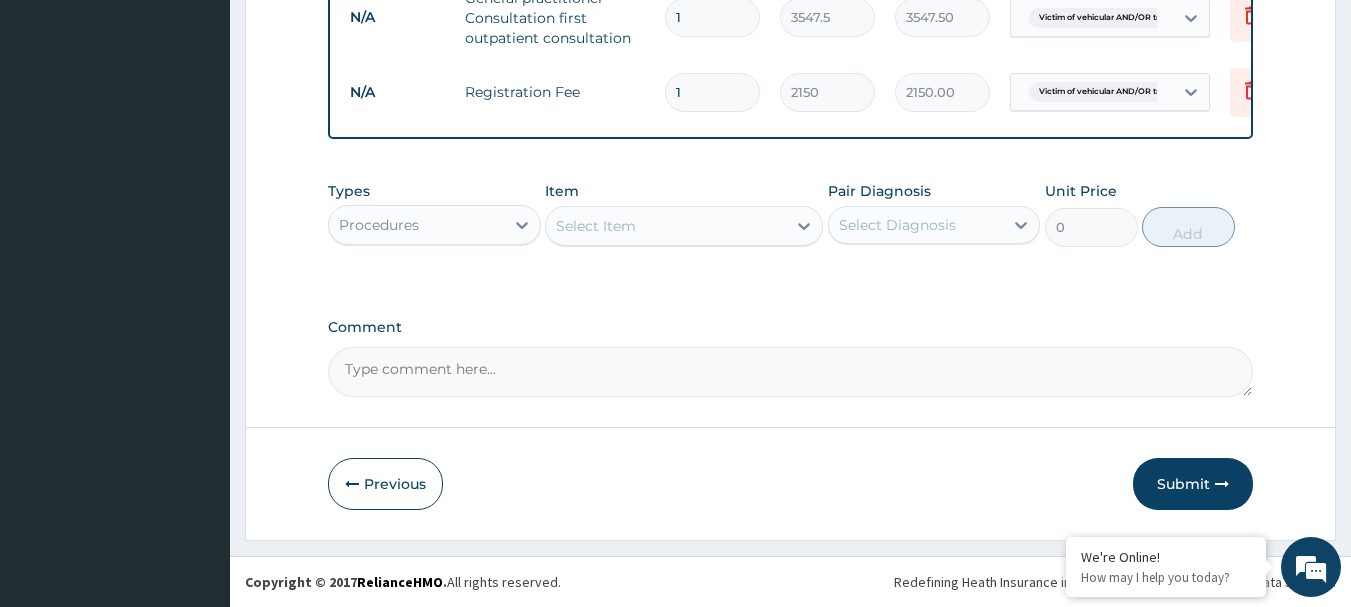 drag, startPoint x: 630, startPoint y: 217, endPoint x: 661, endPoint y: 207, distance: 32.572994 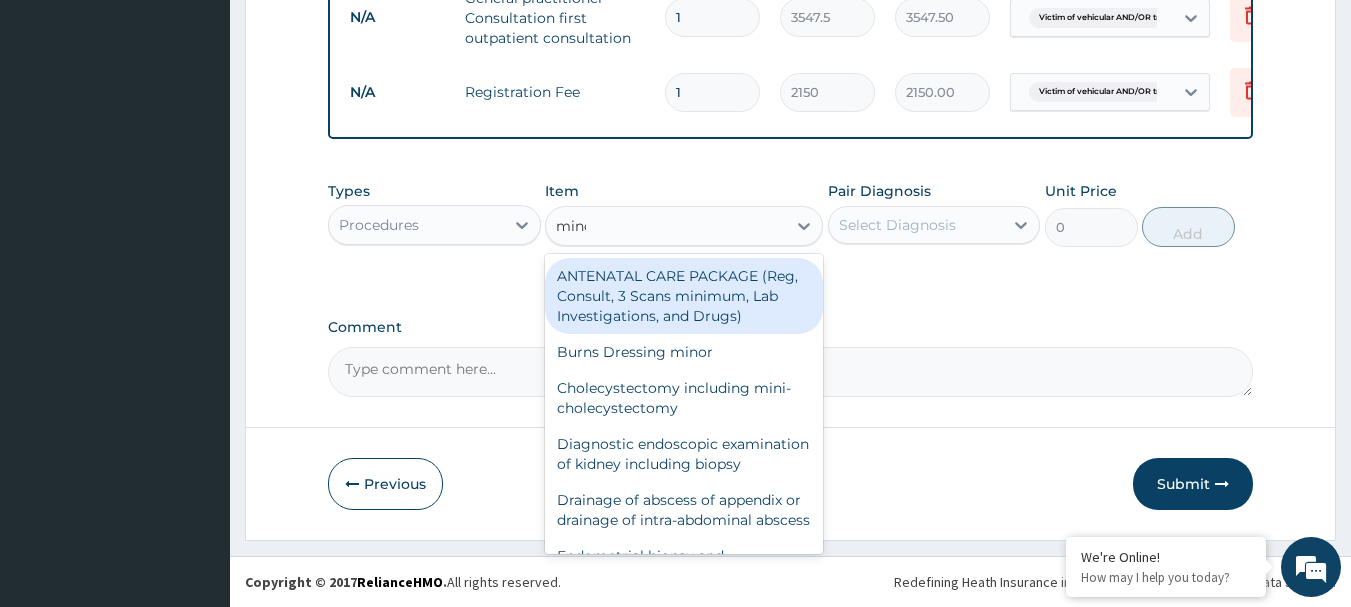 type on "minor" 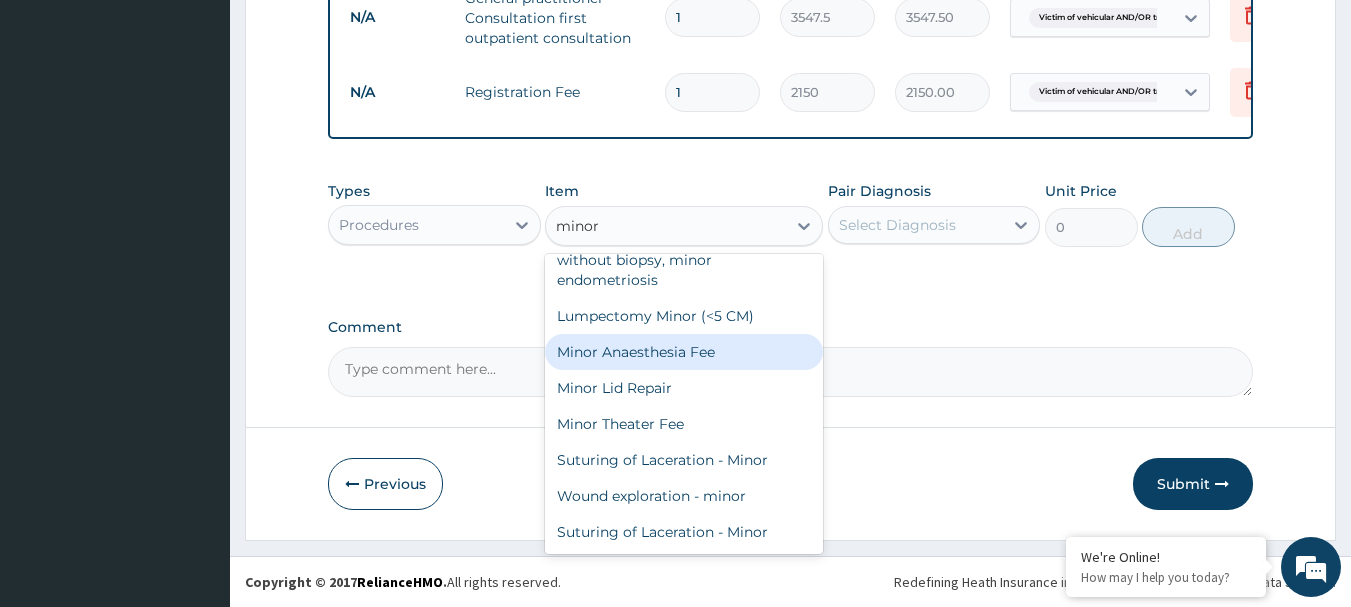scroll, scrollTop: 0, scrollLeft: 0, axis: both 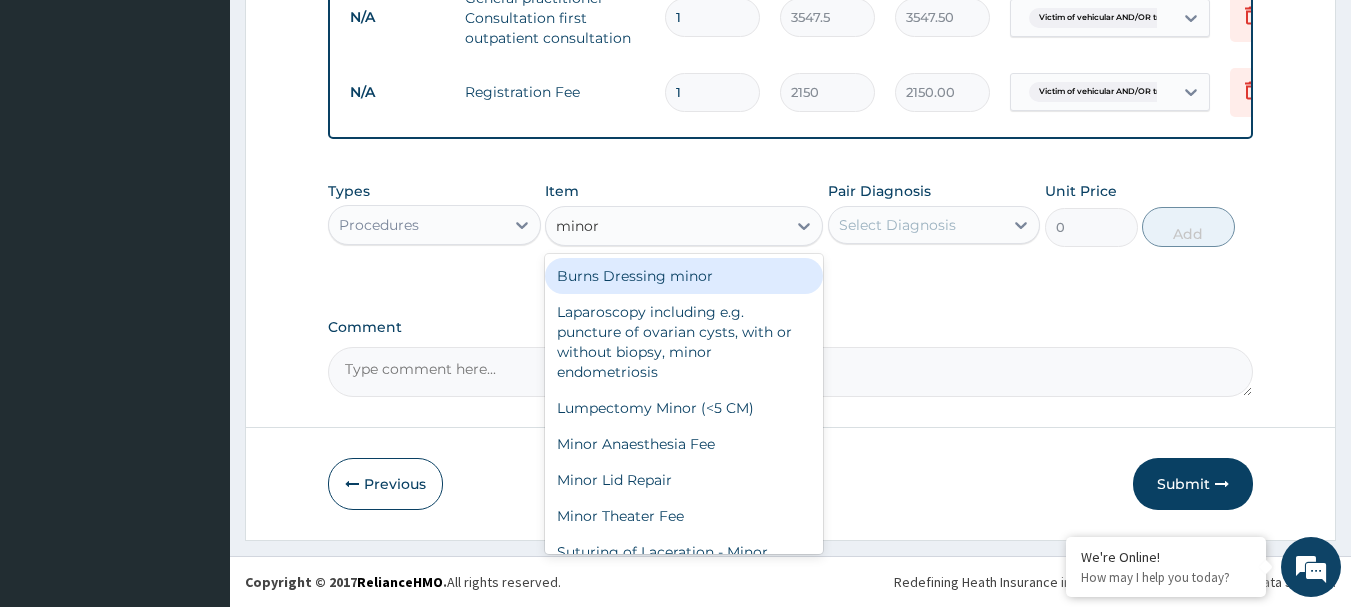 click on "Burns Dressing minor" at bounding box center [684, 276] 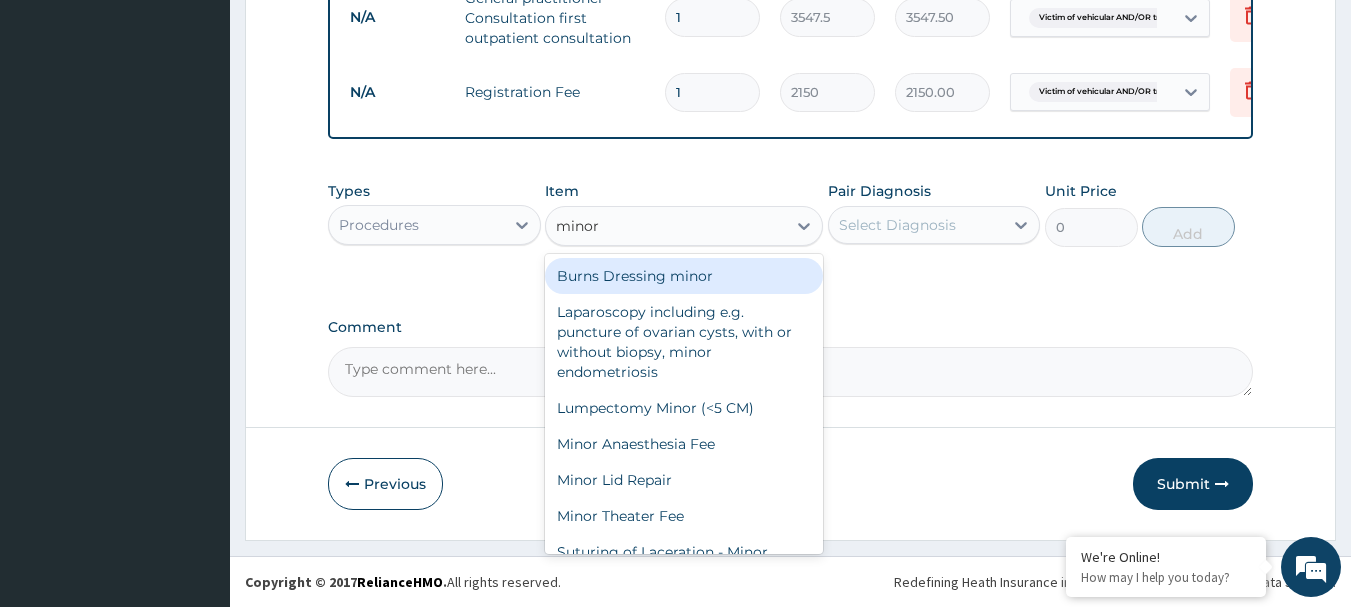 type 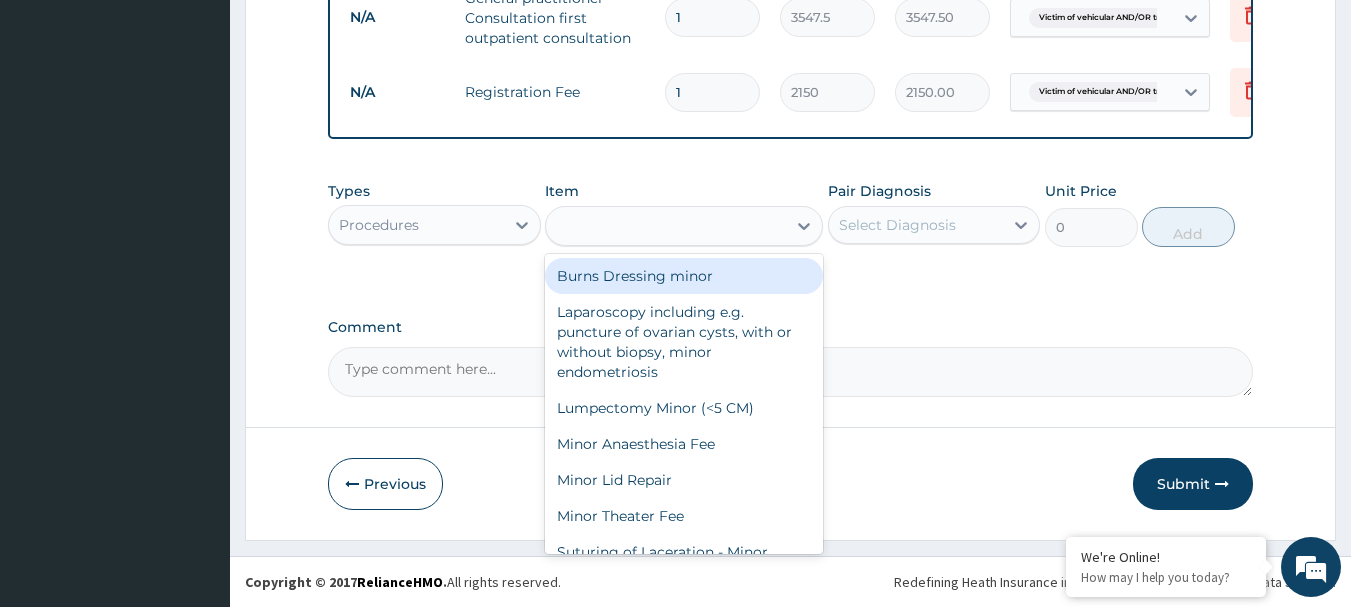 type on "3762.5" 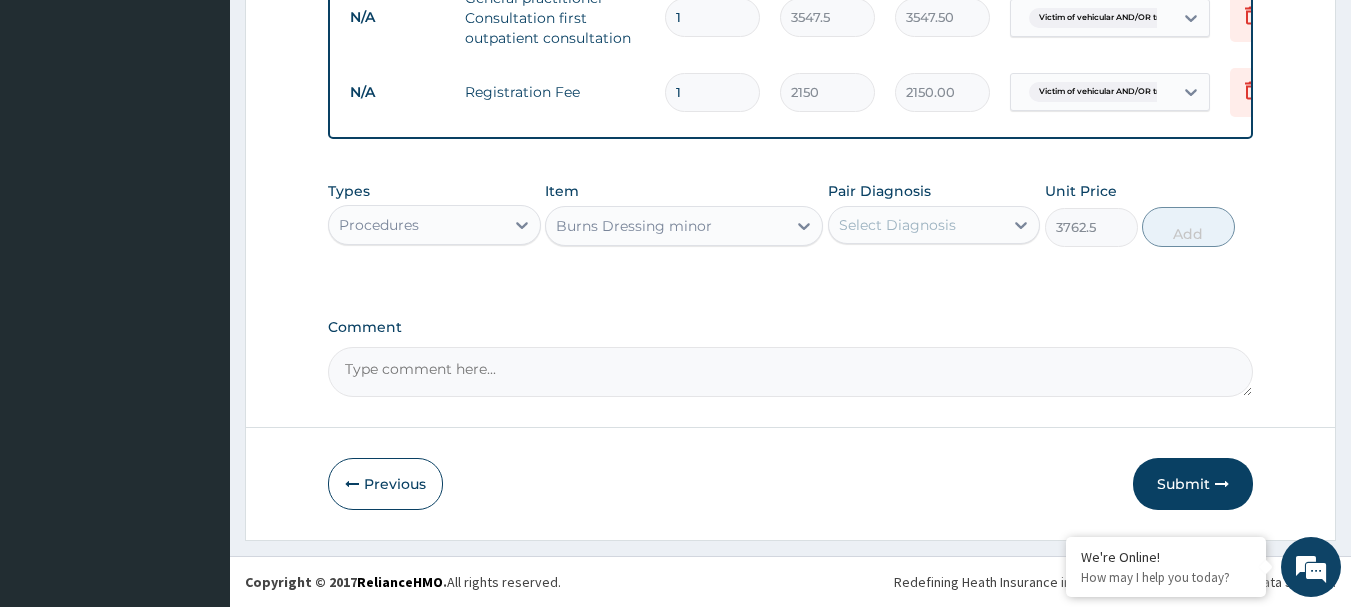 click on "Select Diagnosis" at bounding box center [897, 225] 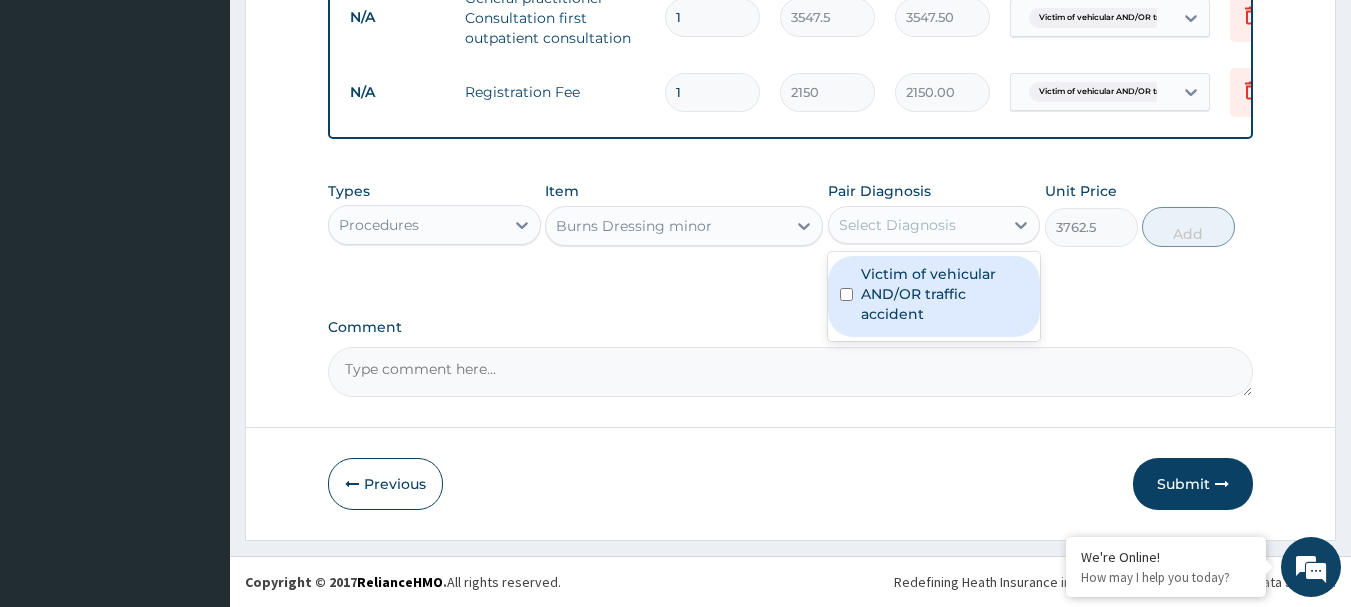 click on "Victim of vehicular AND/OR traffic accident" at bounding box center [945, 294] 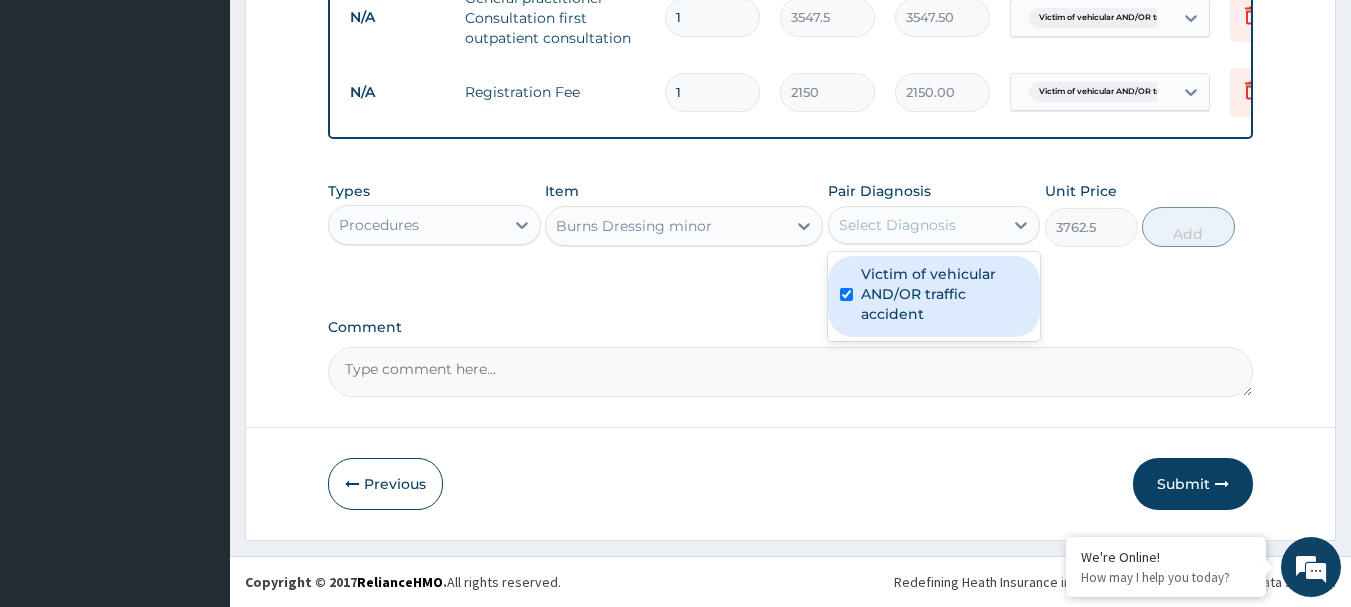 checkbox on "true" 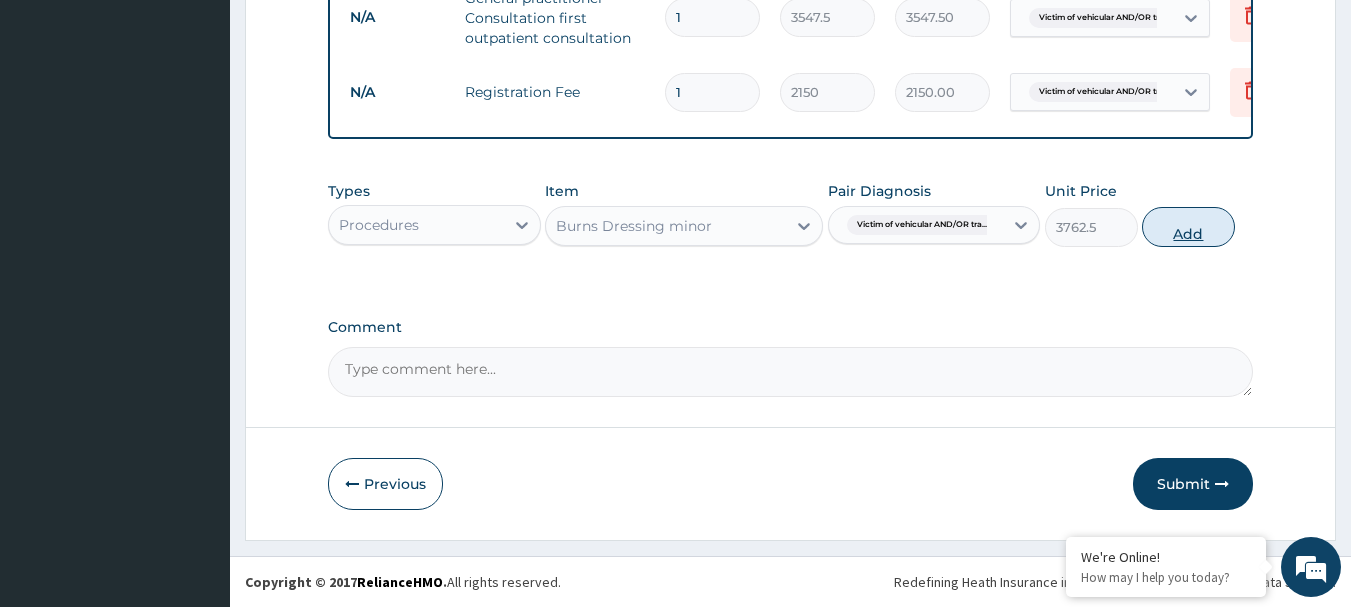click on "Add" at bounding box center (1188, 227) 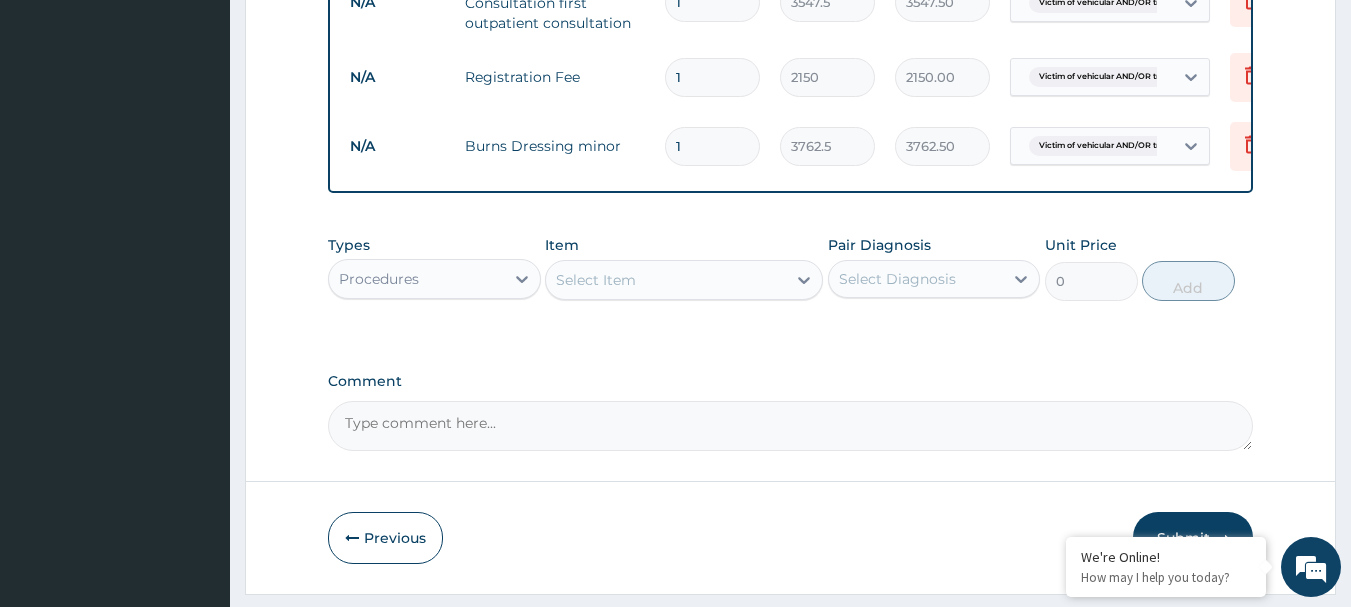 type 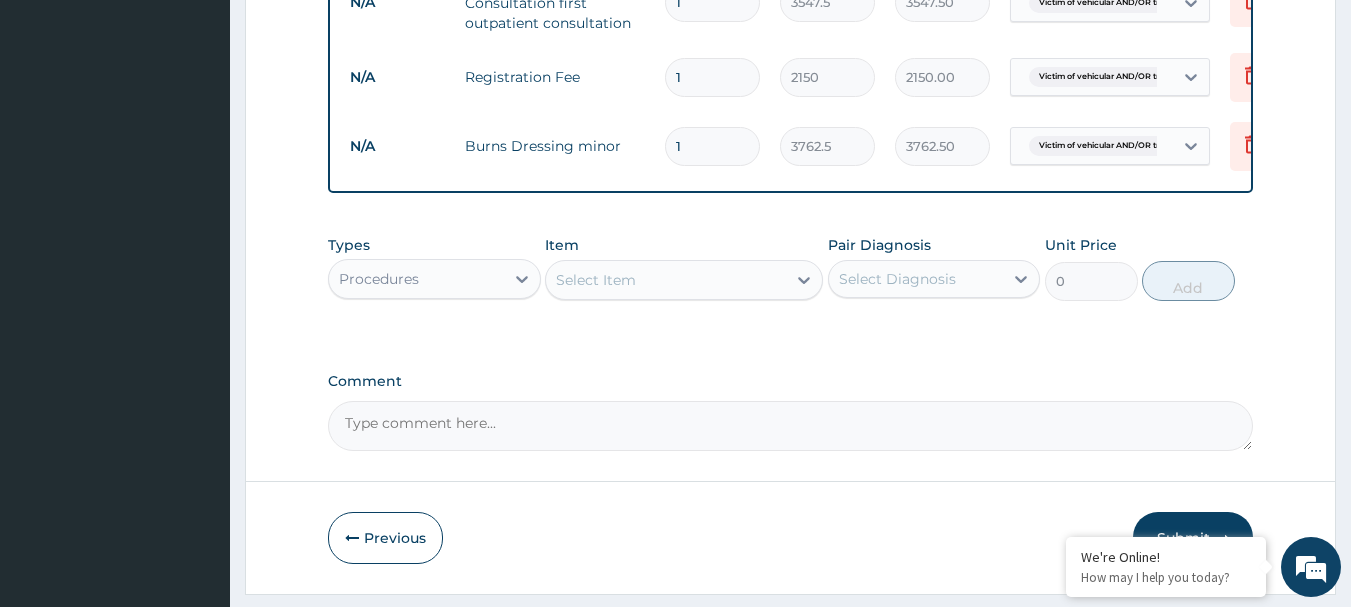 type on "0.00" 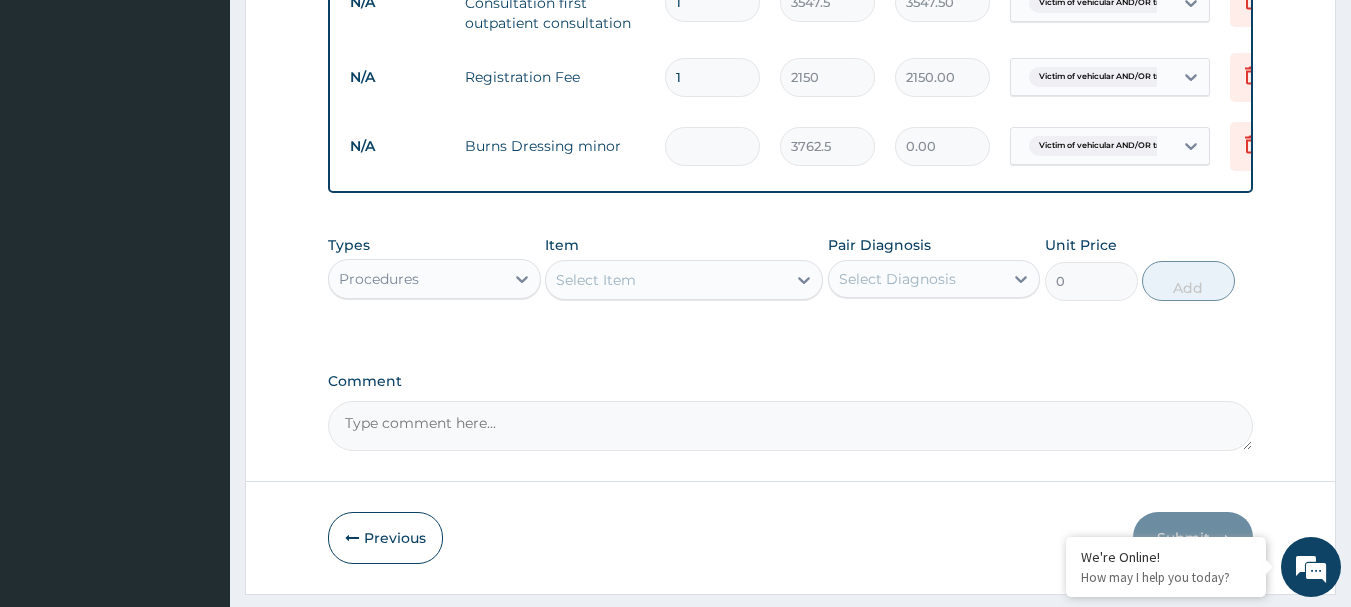 type on "3" 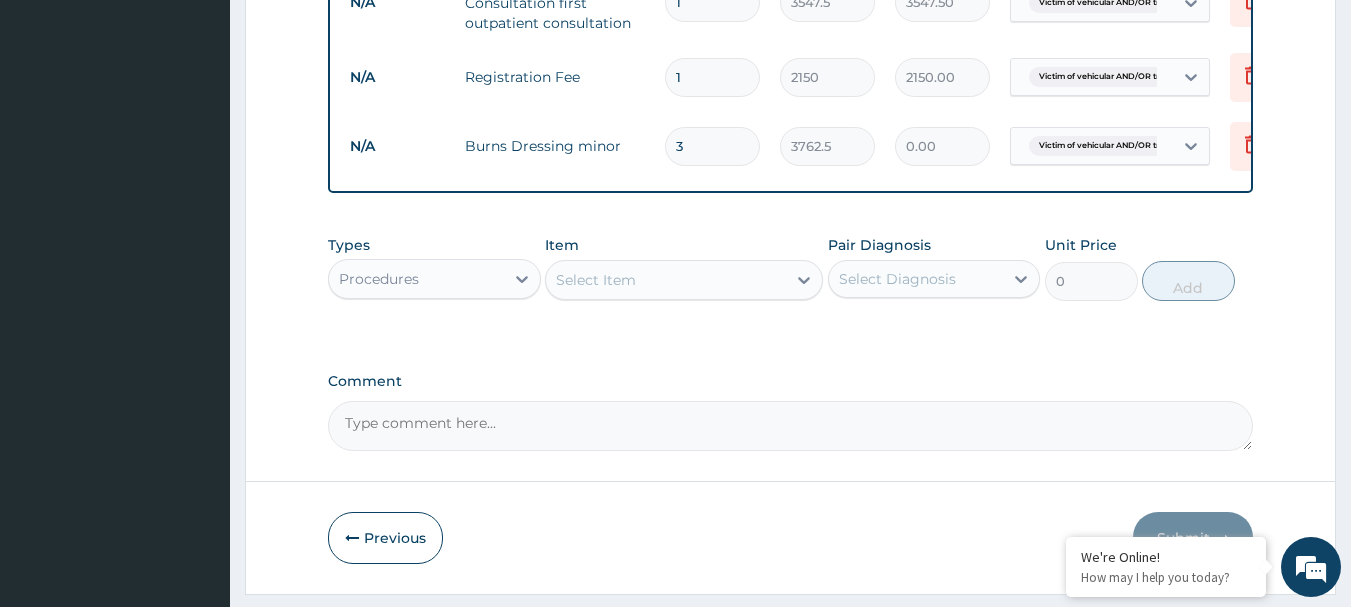 type on "11287.50" 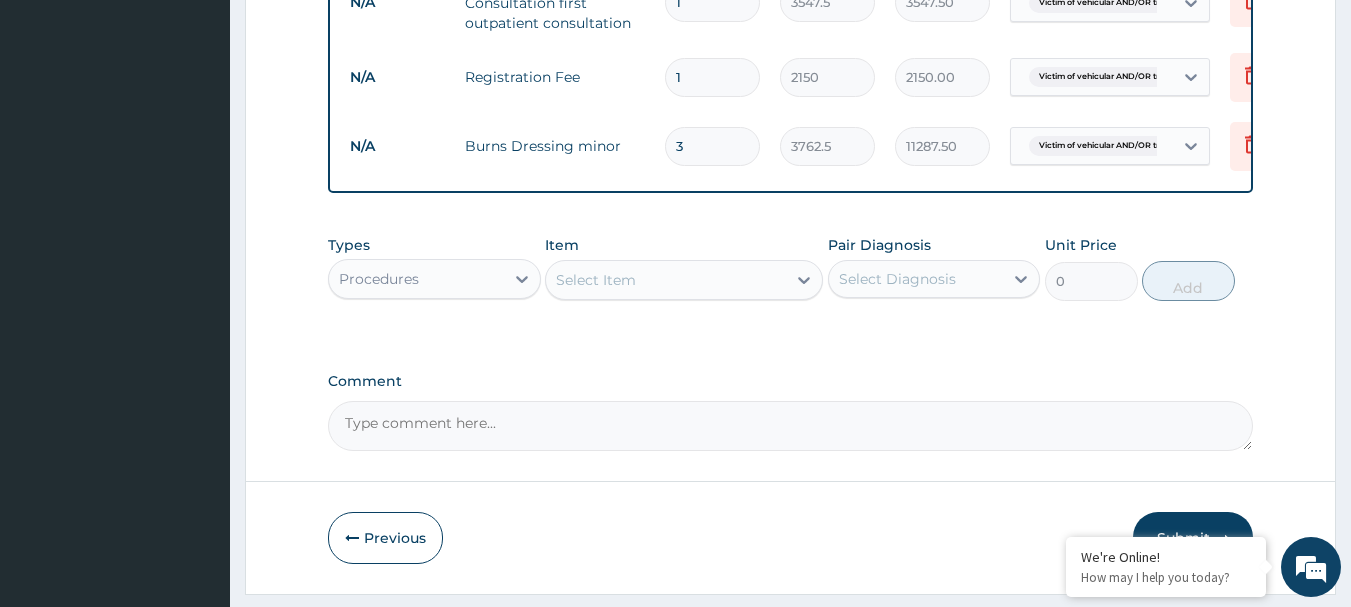 type on "3" 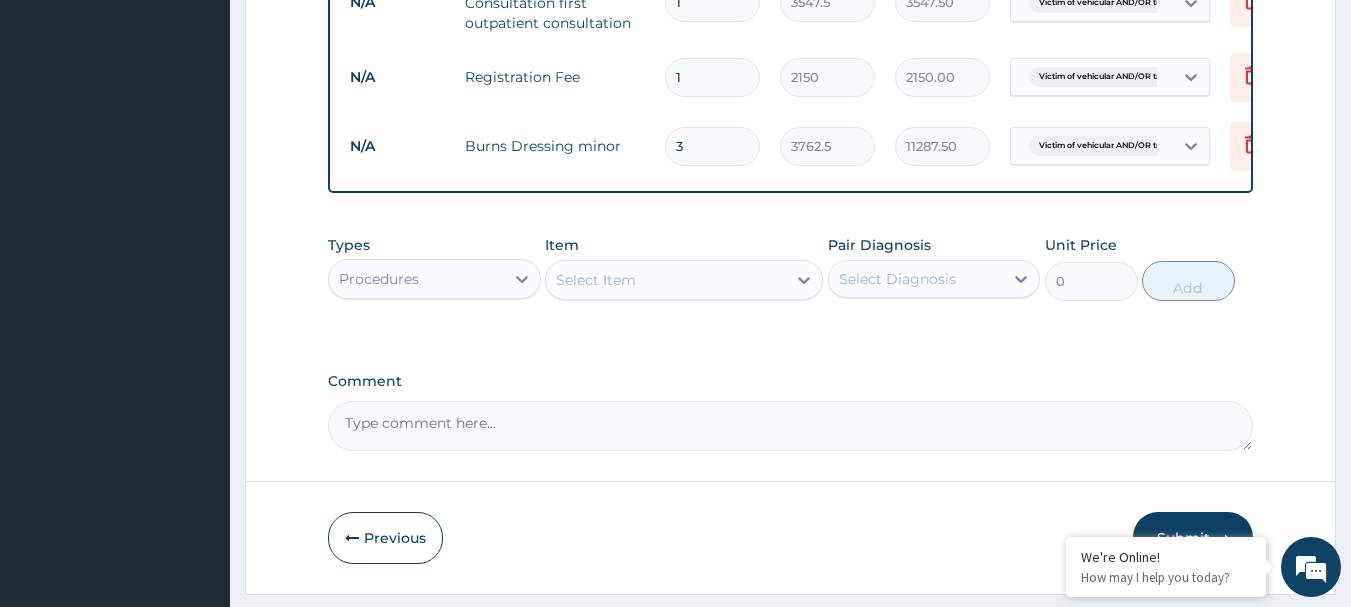 click on "Comment" at bounding box center (791, 426) 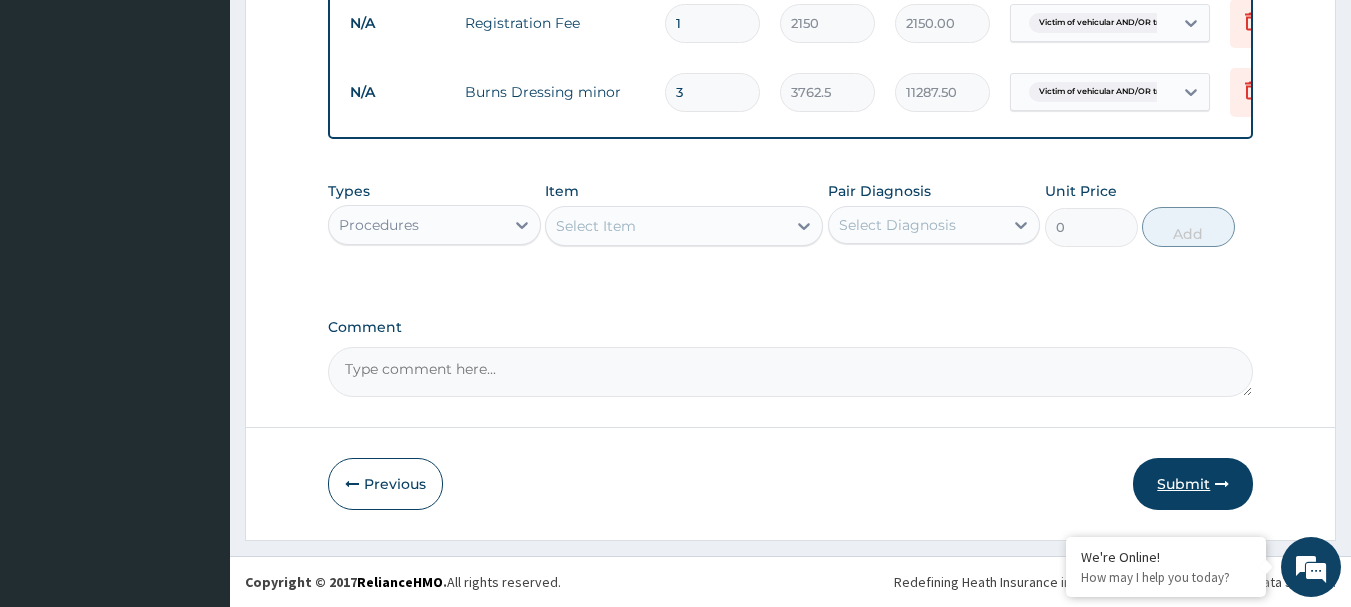 click on "Submit" at bounding box center (1193, 484) 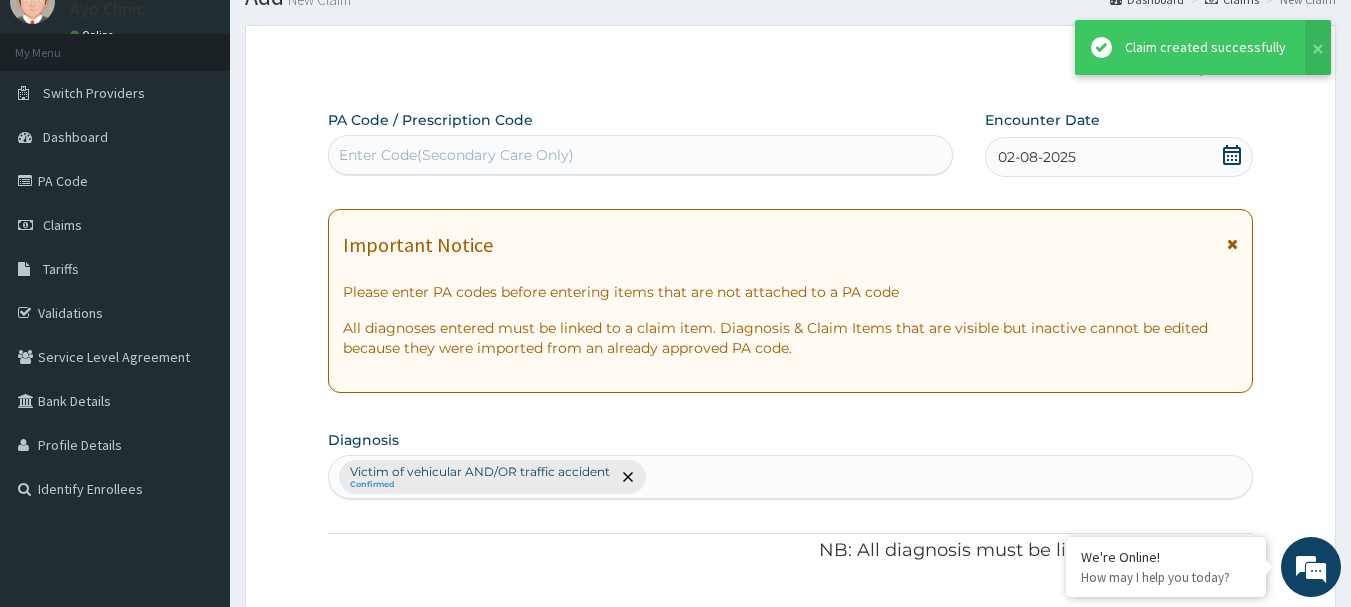 scroll, scrollTop: 688, scrollLeft: 0, axis: vertical 